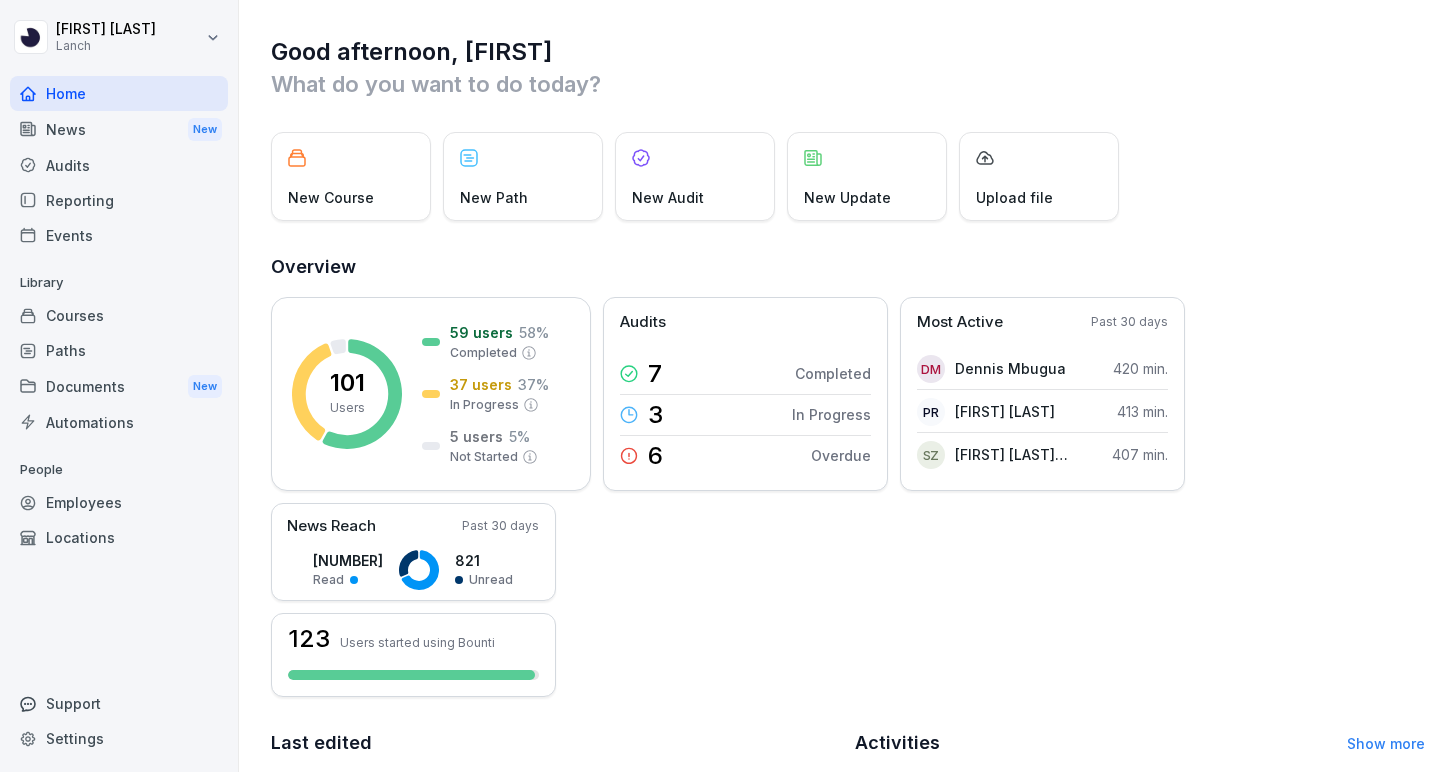 scroll, scrollTop: 0, scrollLeft: 0, axis: both 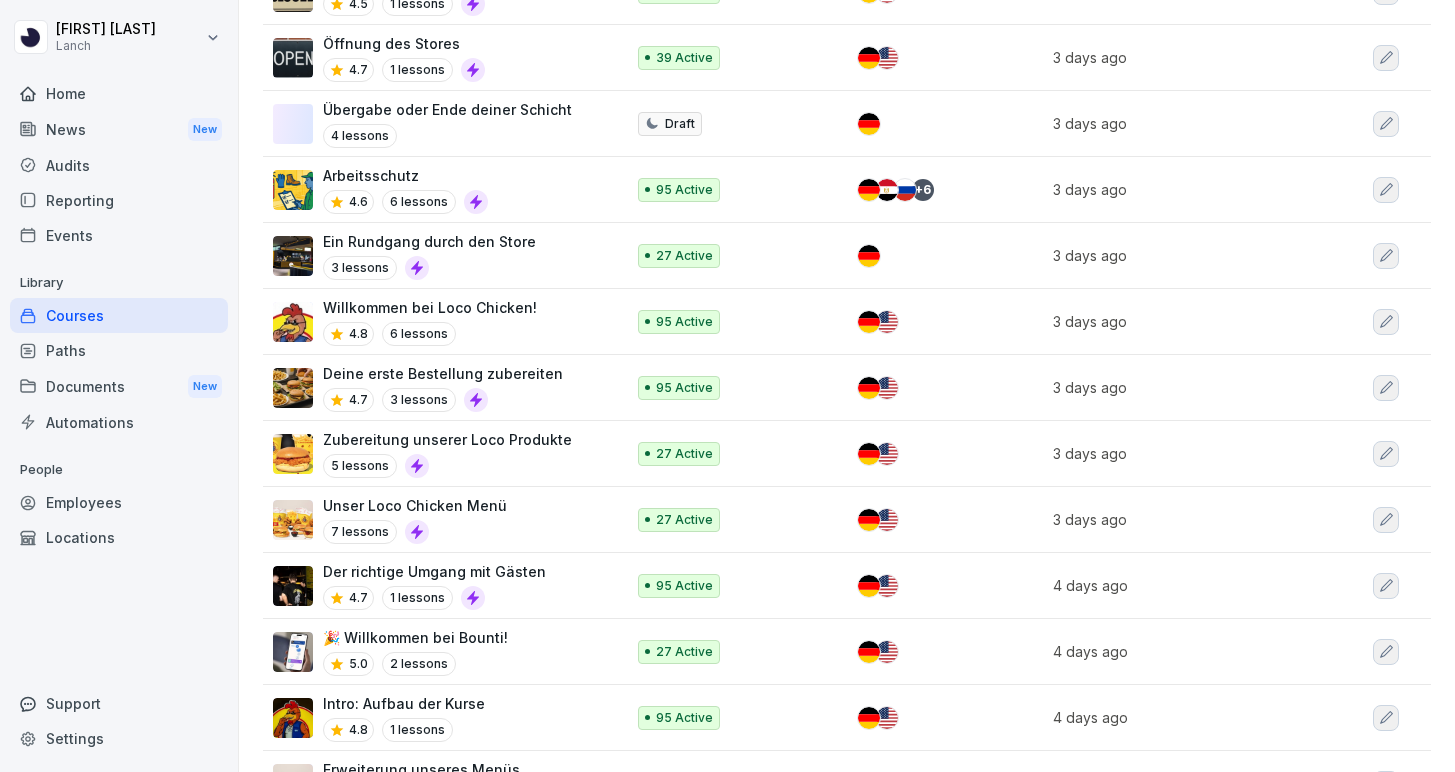 click on "Paths" at bounding box center (119, 350) 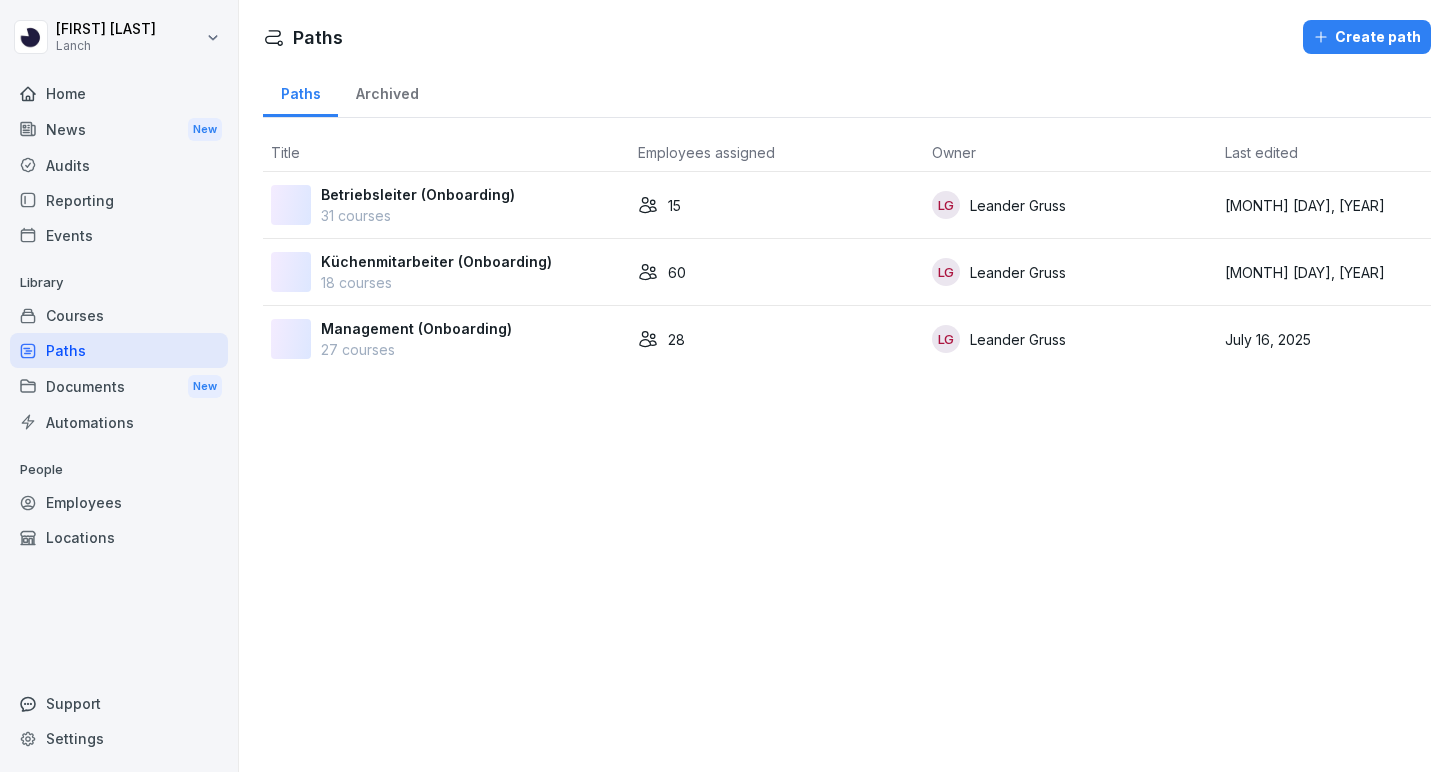 scroll, scrollTop: 0, scrollLeft: 0, axis: both 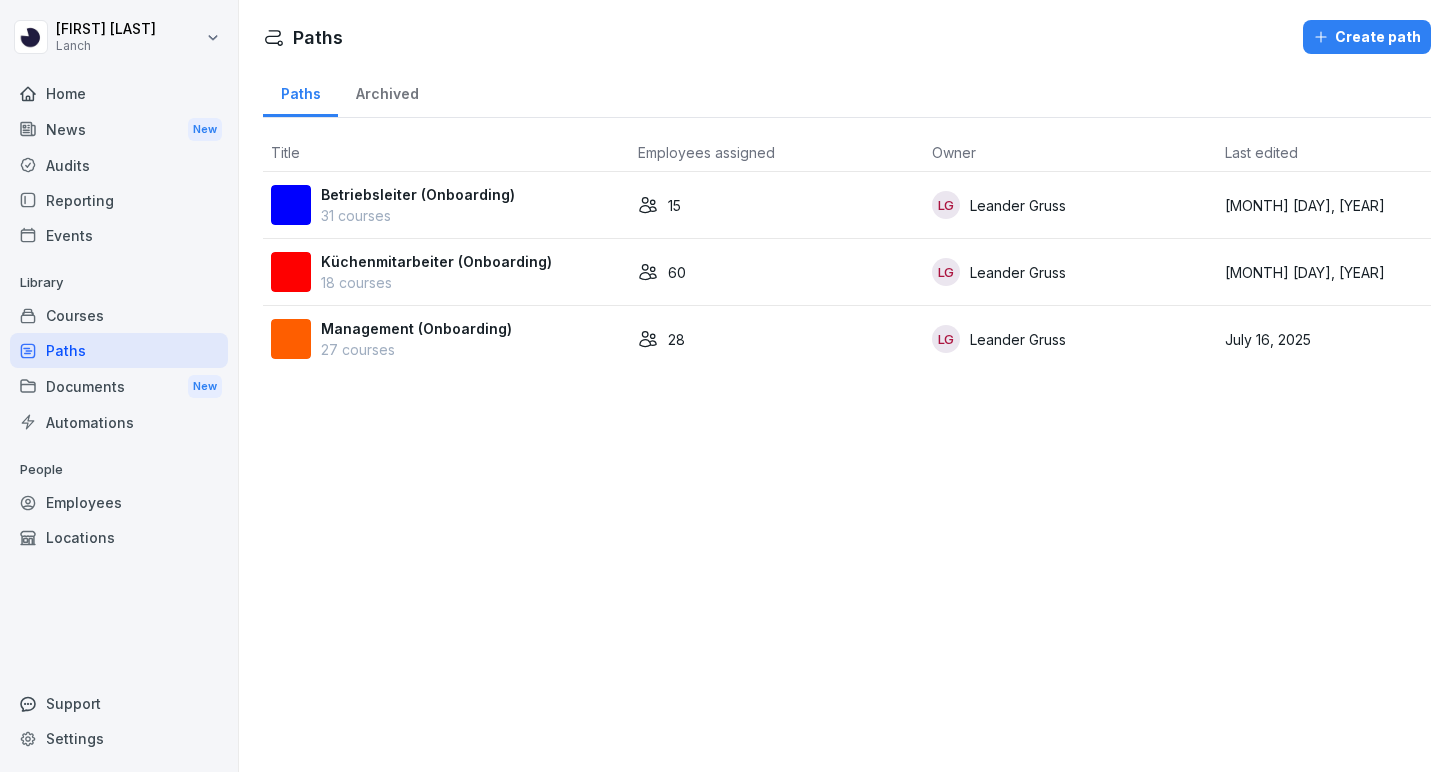 click on "Betriebsleiter (Onboarding)" at bounding box center (418, 194) 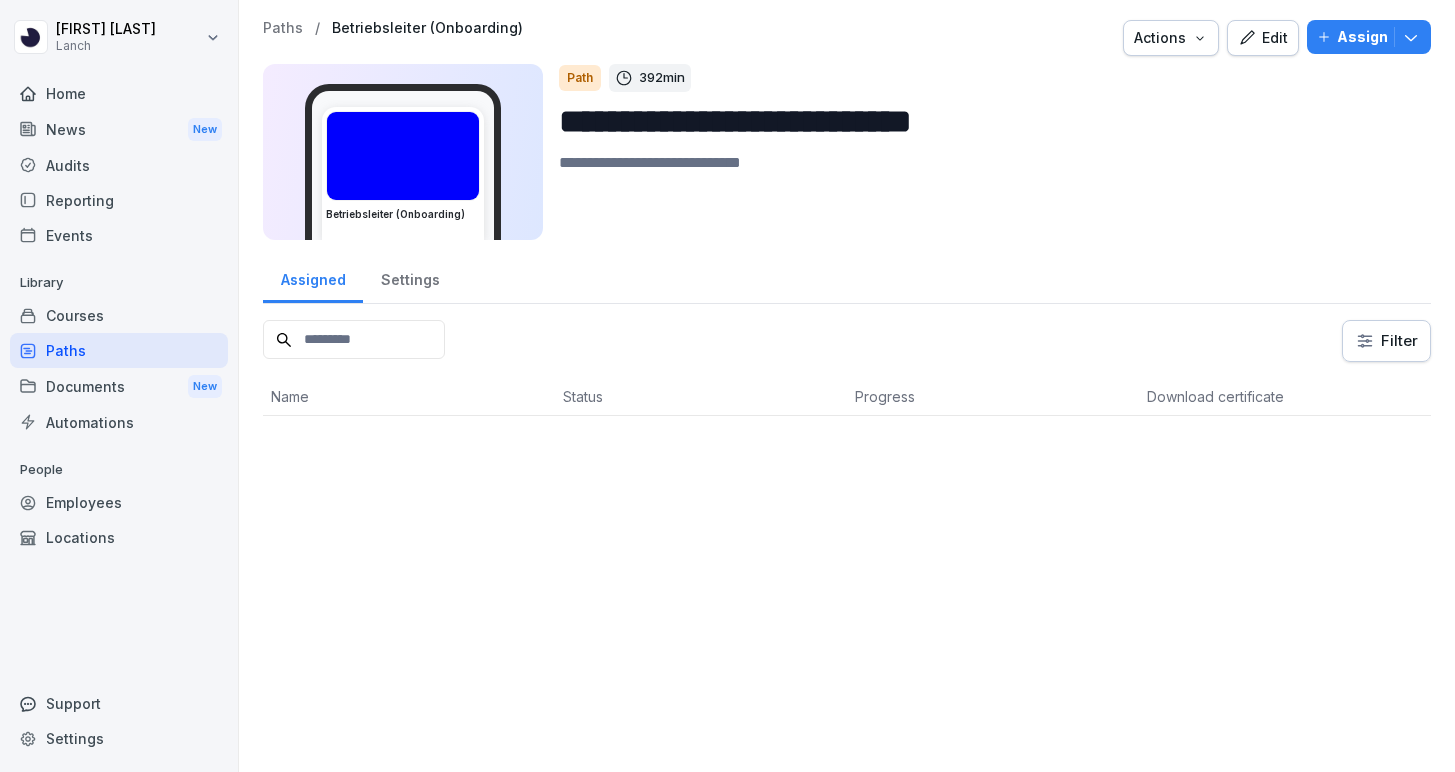 scroll, scrollTop: 0, scrollLeft: 0, axis: both 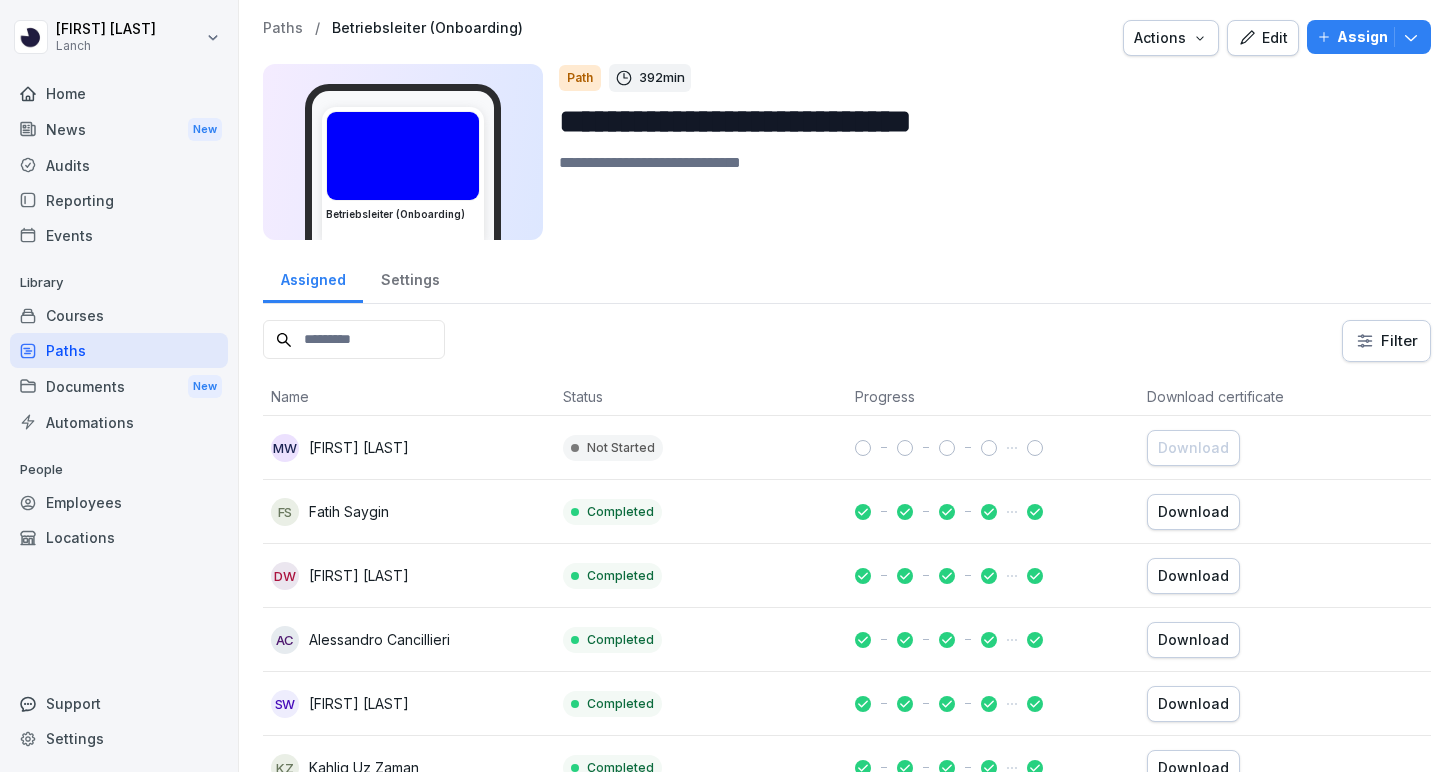 click on "Edit" at bounding box center (1263, 38) 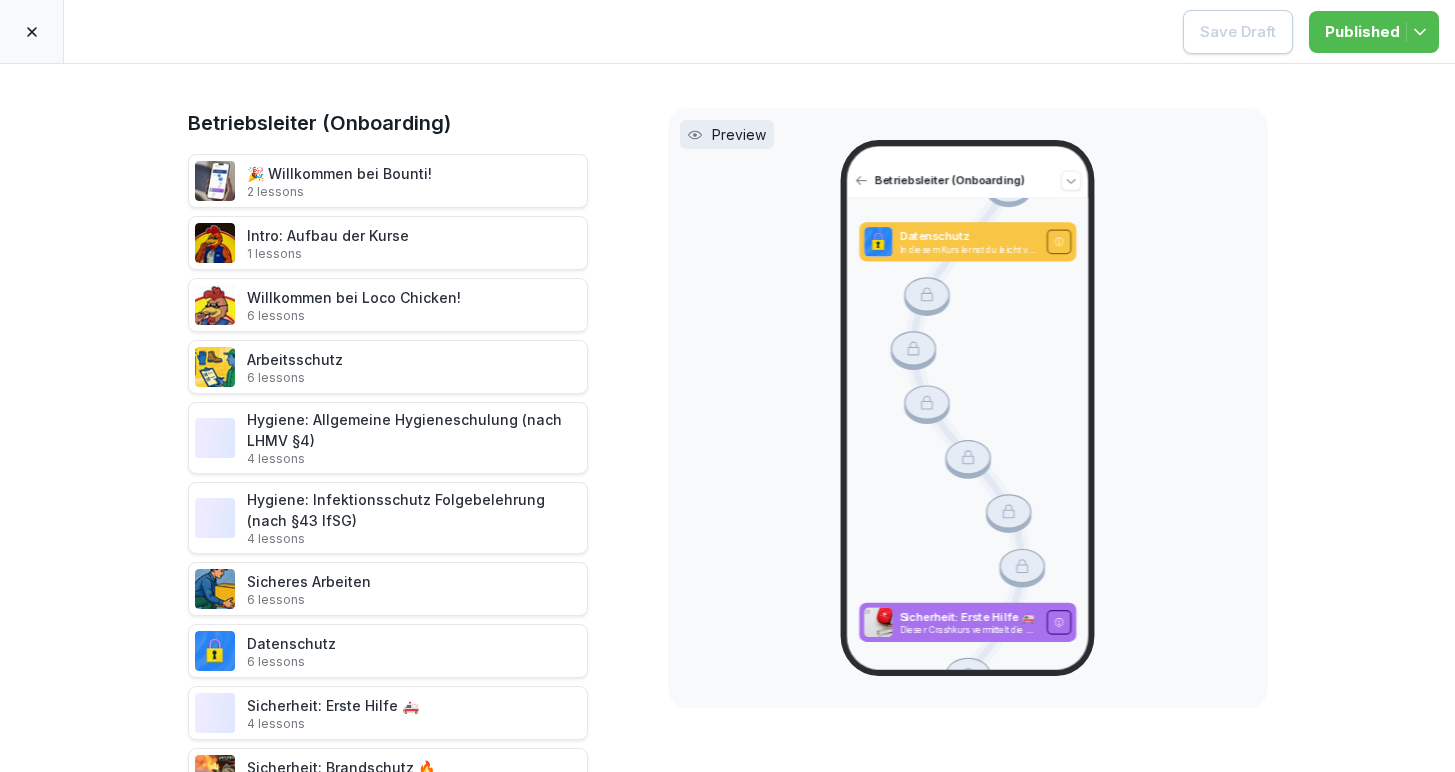 scroll, scrollTop: 3220, scrollLeft: 0, axis: vertical 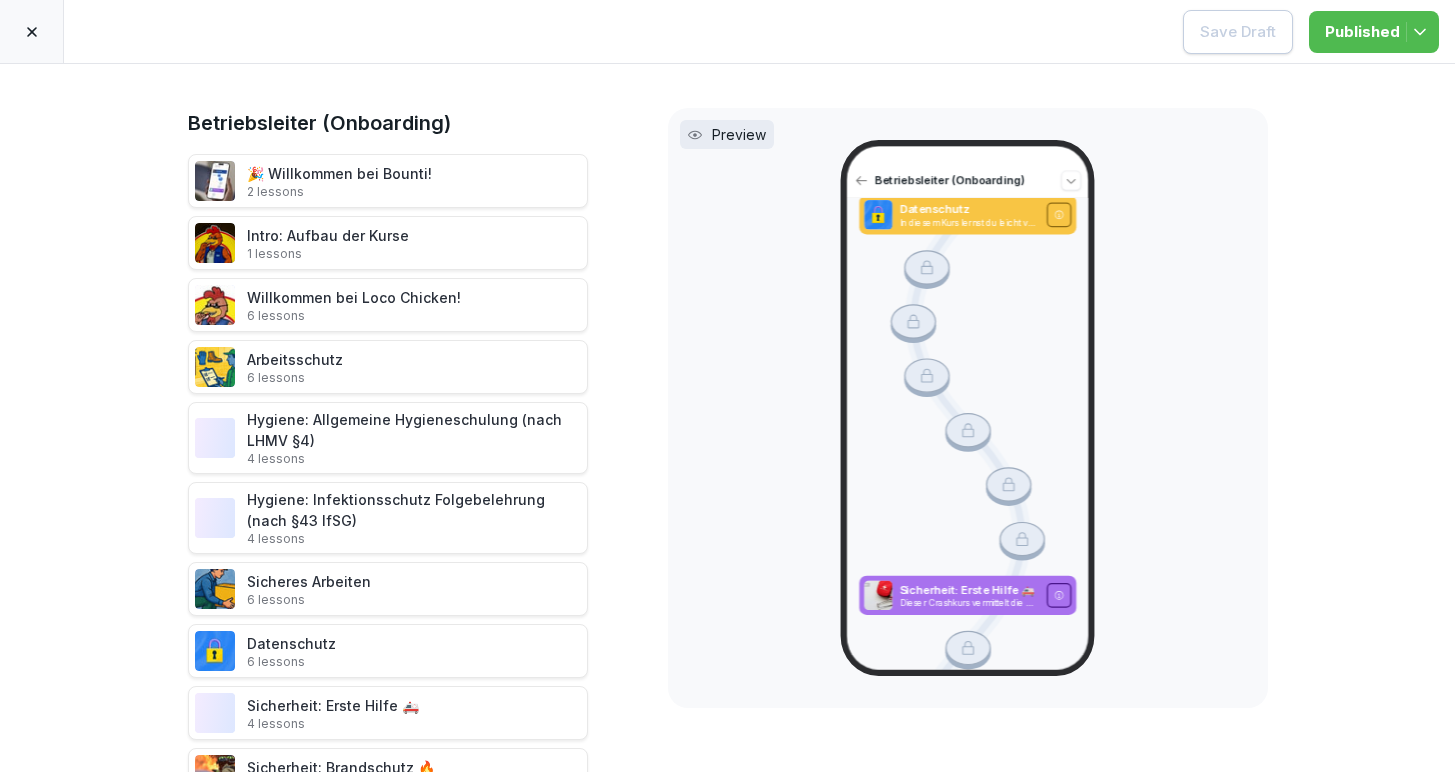 click 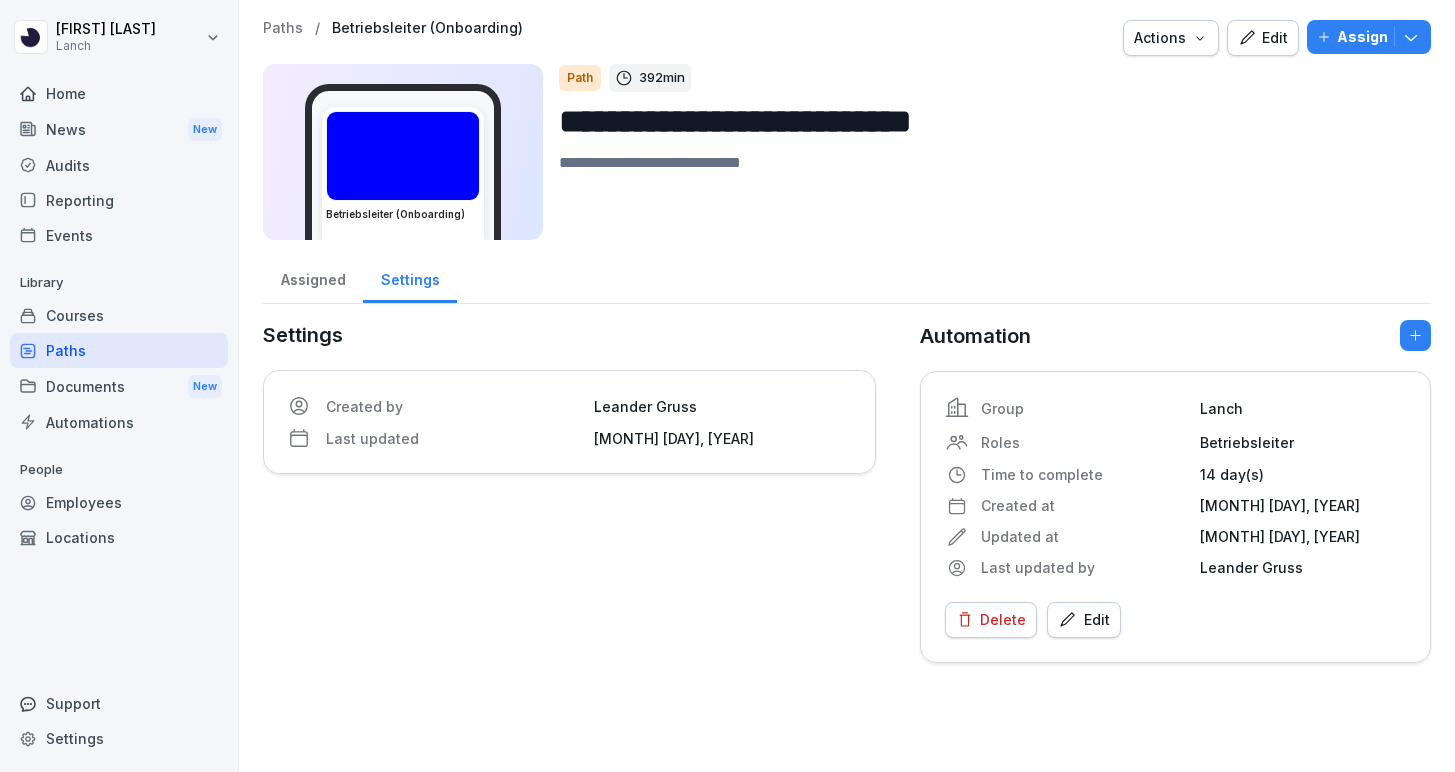 click on "Audits" at bounding box center [119, 165] 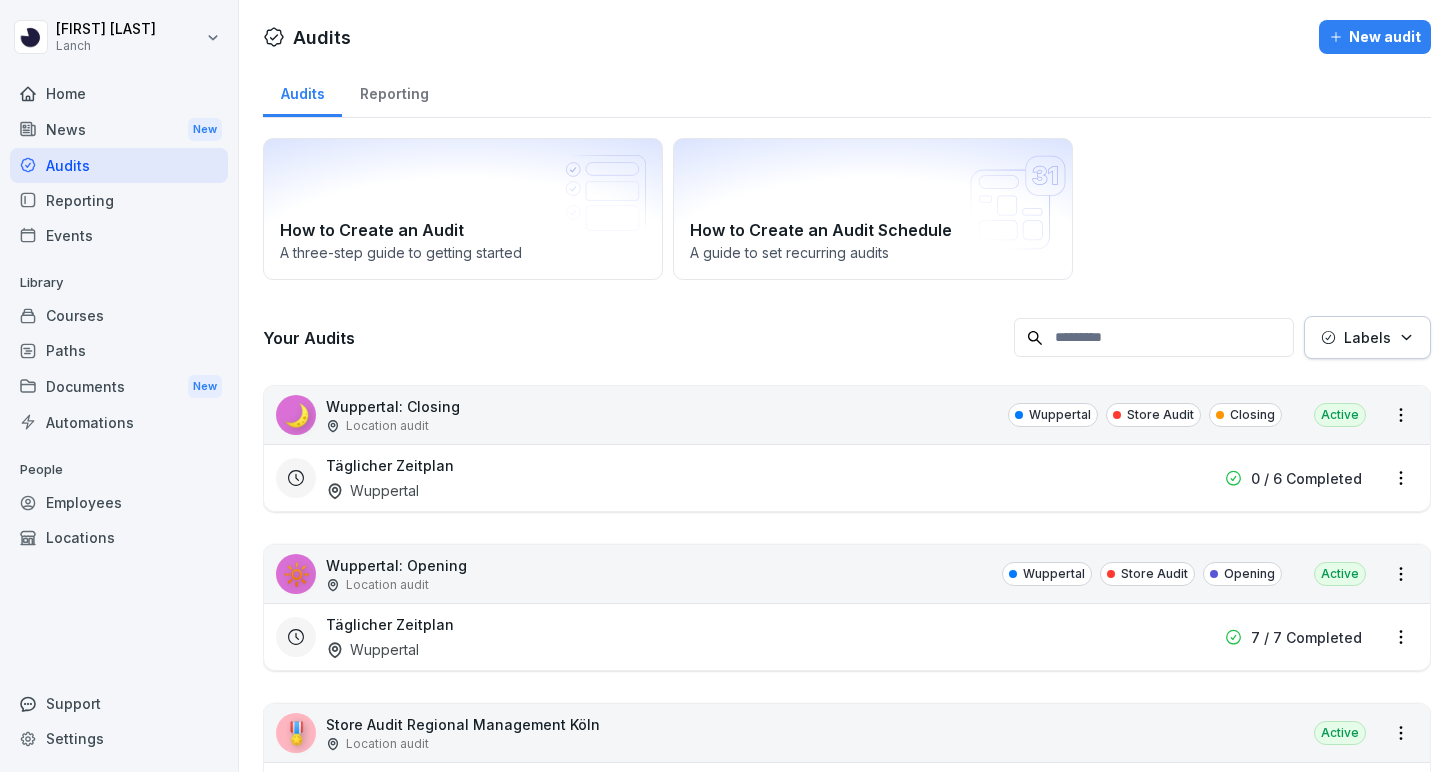 click on "Paths" at bounding box center (119, 350) 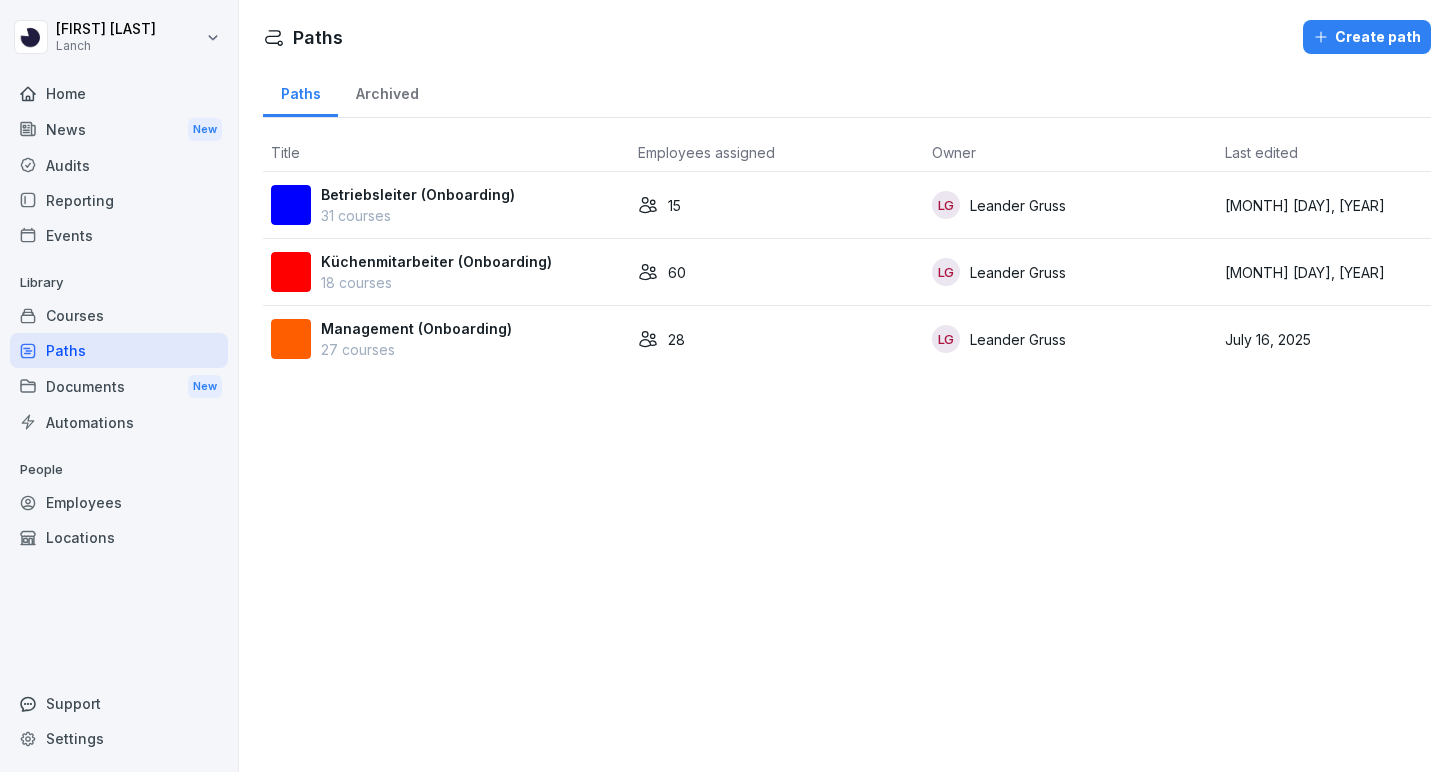 click on "Documents New" at bounding box center [119, 386] 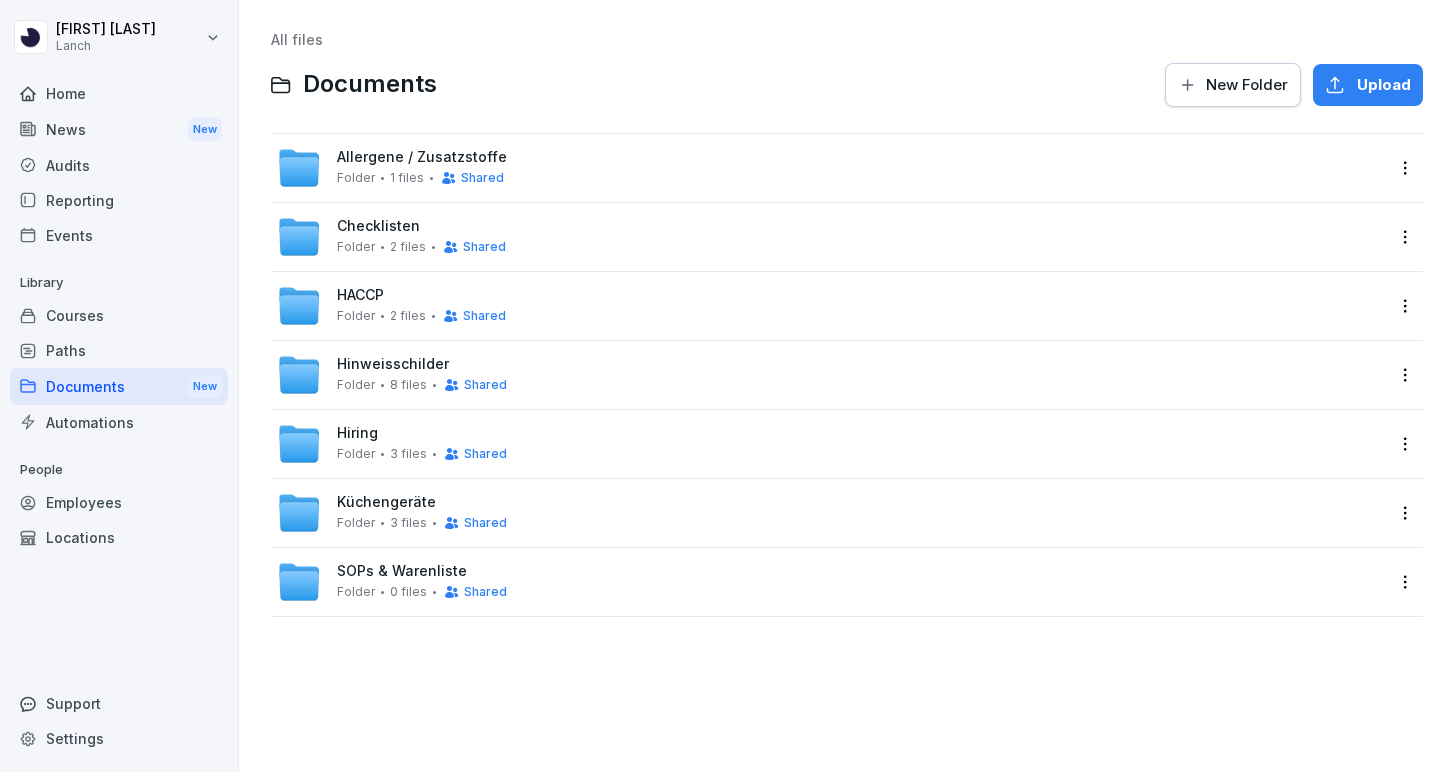 click on "Hinweisschilder" at bounding box center [393, 364] 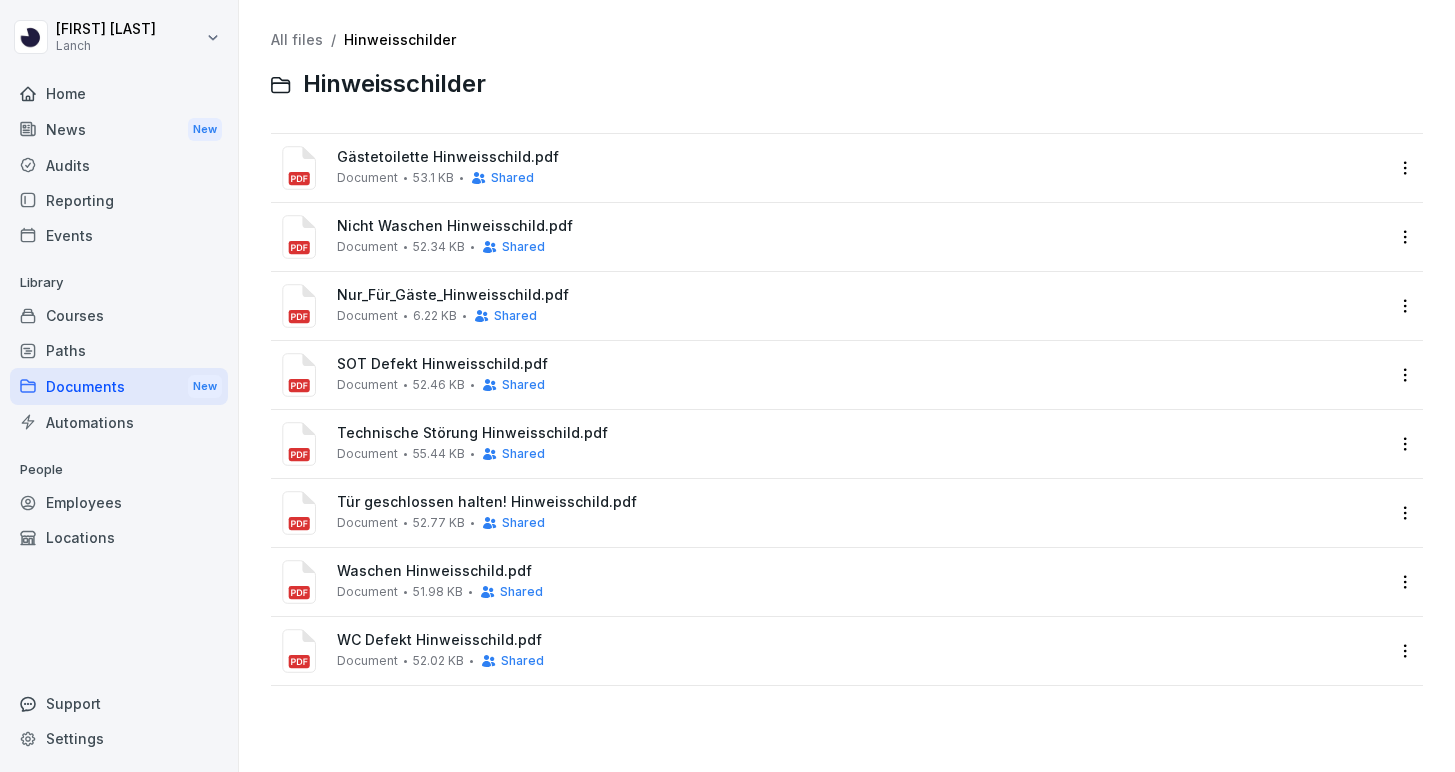 click on "Gästetoilette Hinweisschild.pdf" at bounding box center [861, 157] 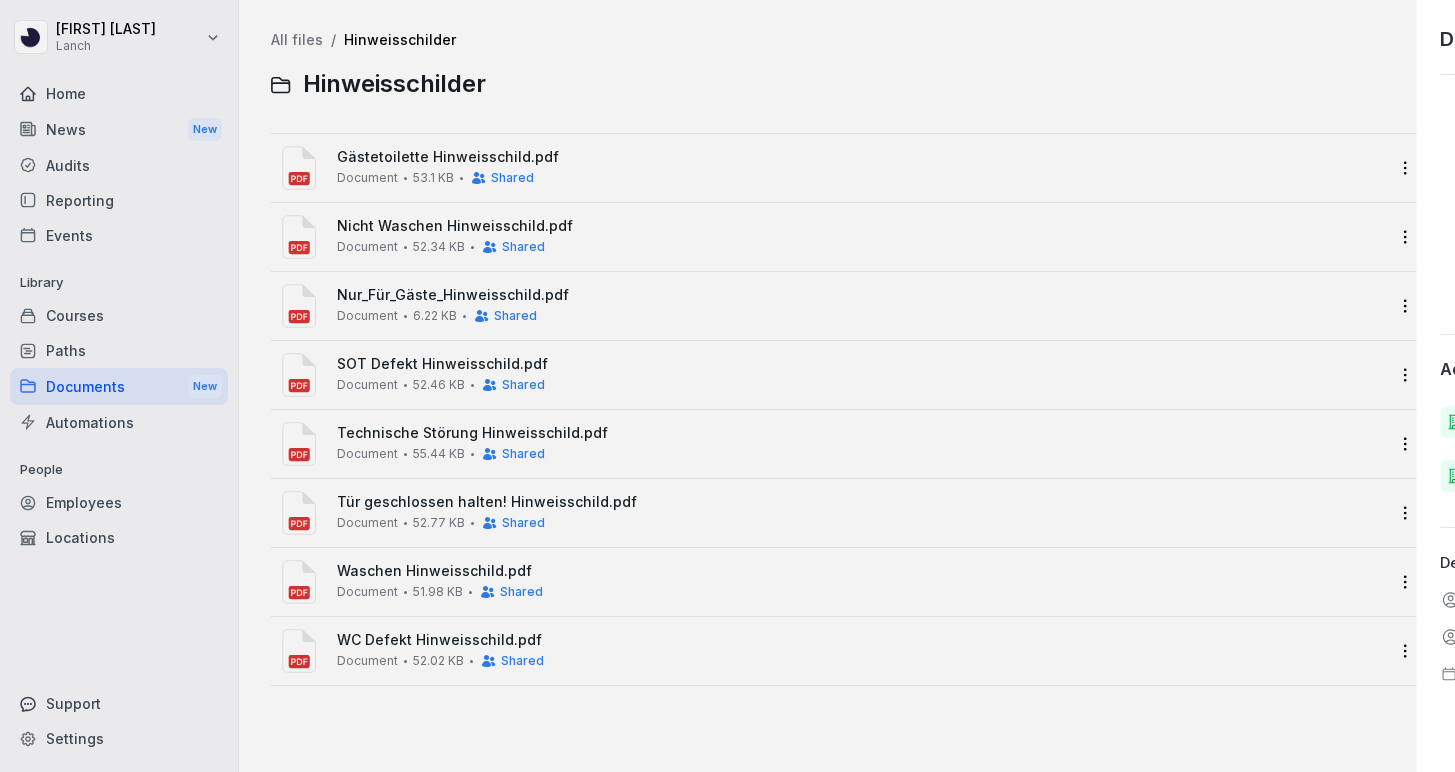 click at bounding box center [727, 386] 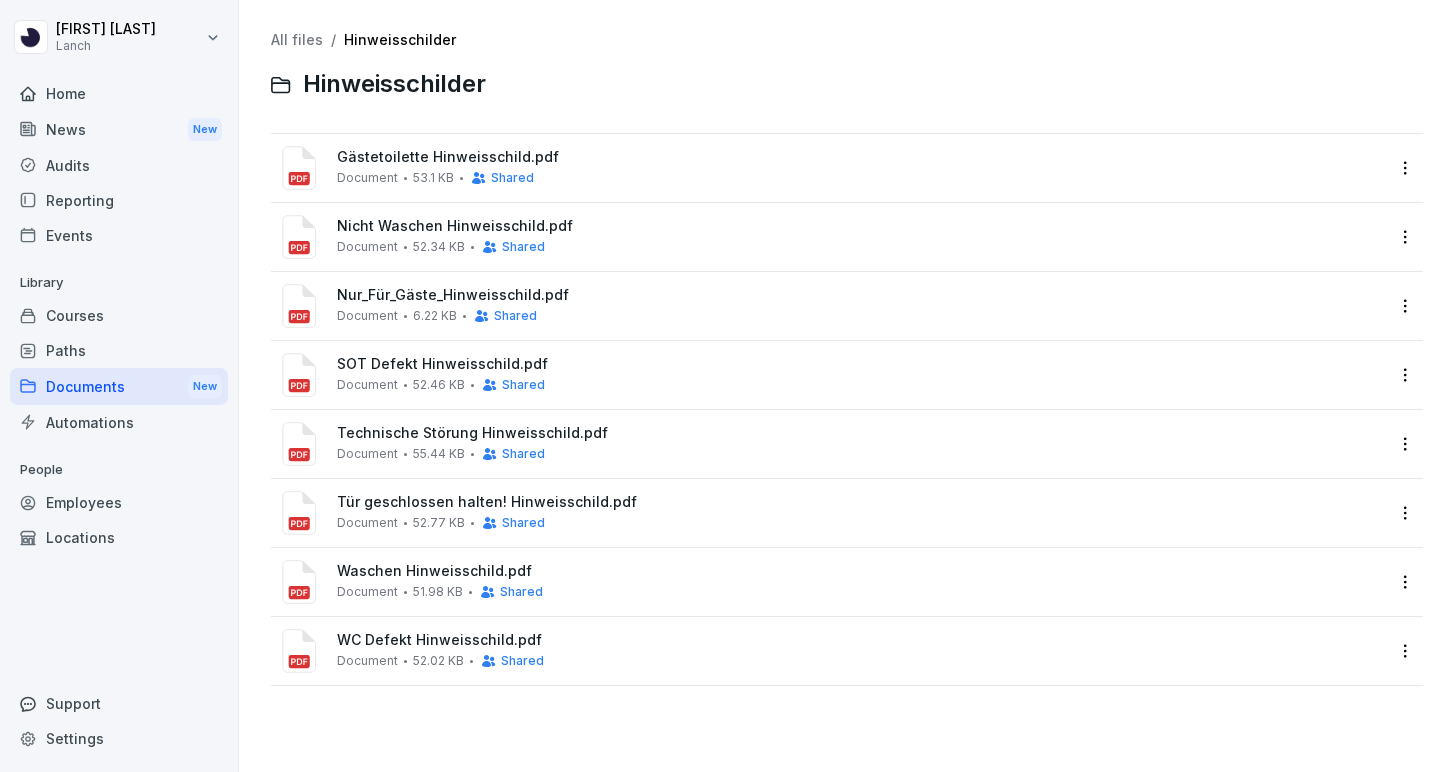 click on "Gästetoilette Hinweisschild.pdf" at bounding box center (861, 157) 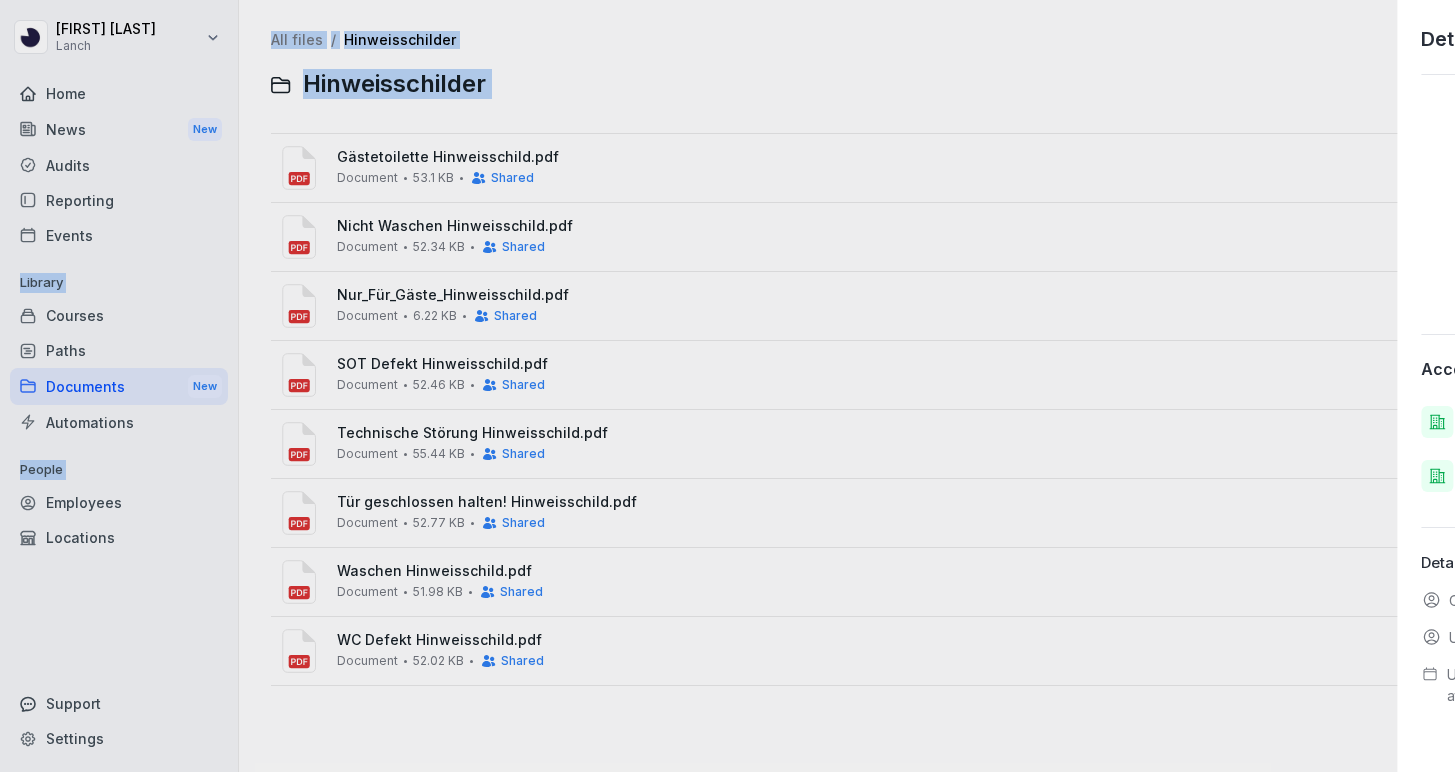 click at bounding box center (727, 386) 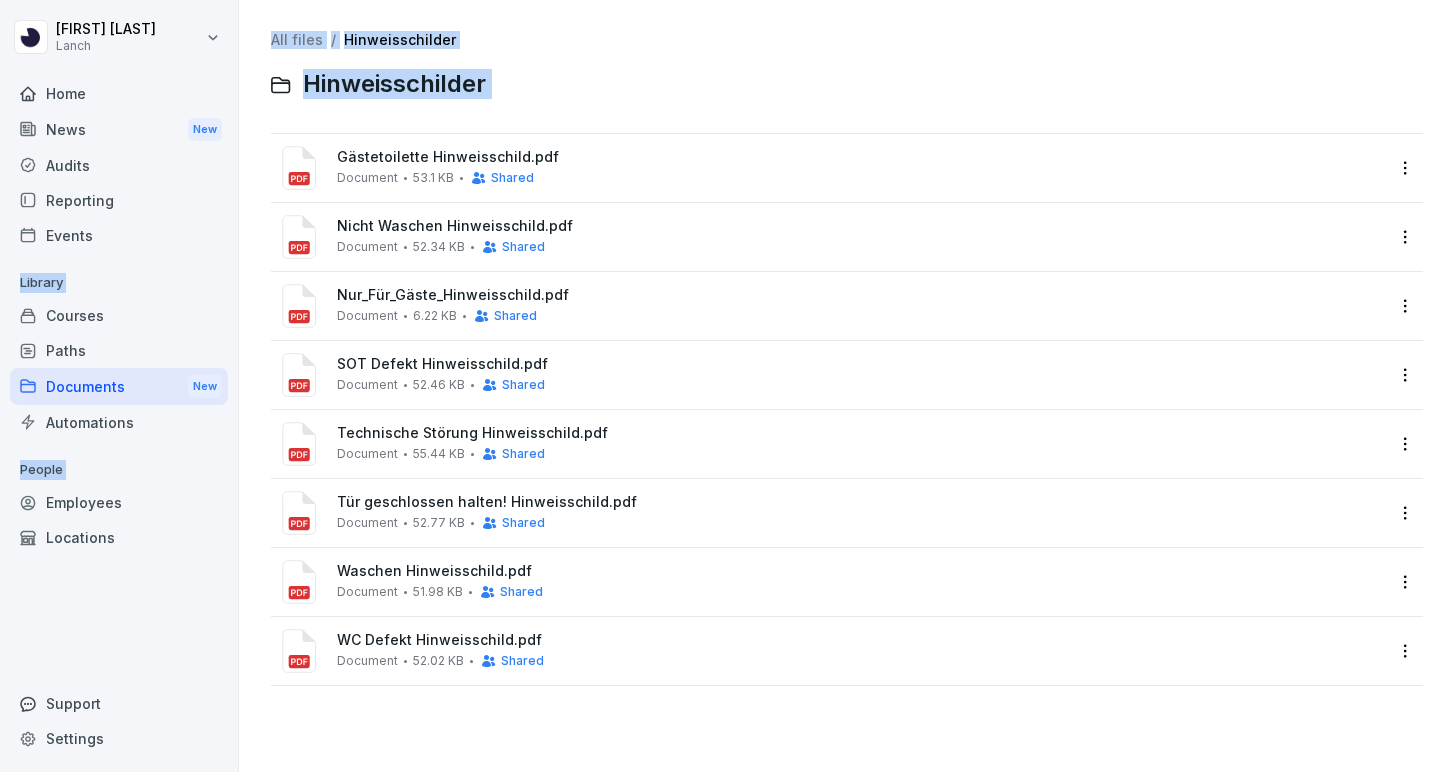 click on "Gästetoilette Hinweisschild.pdf" at bounding box center [861, 157] 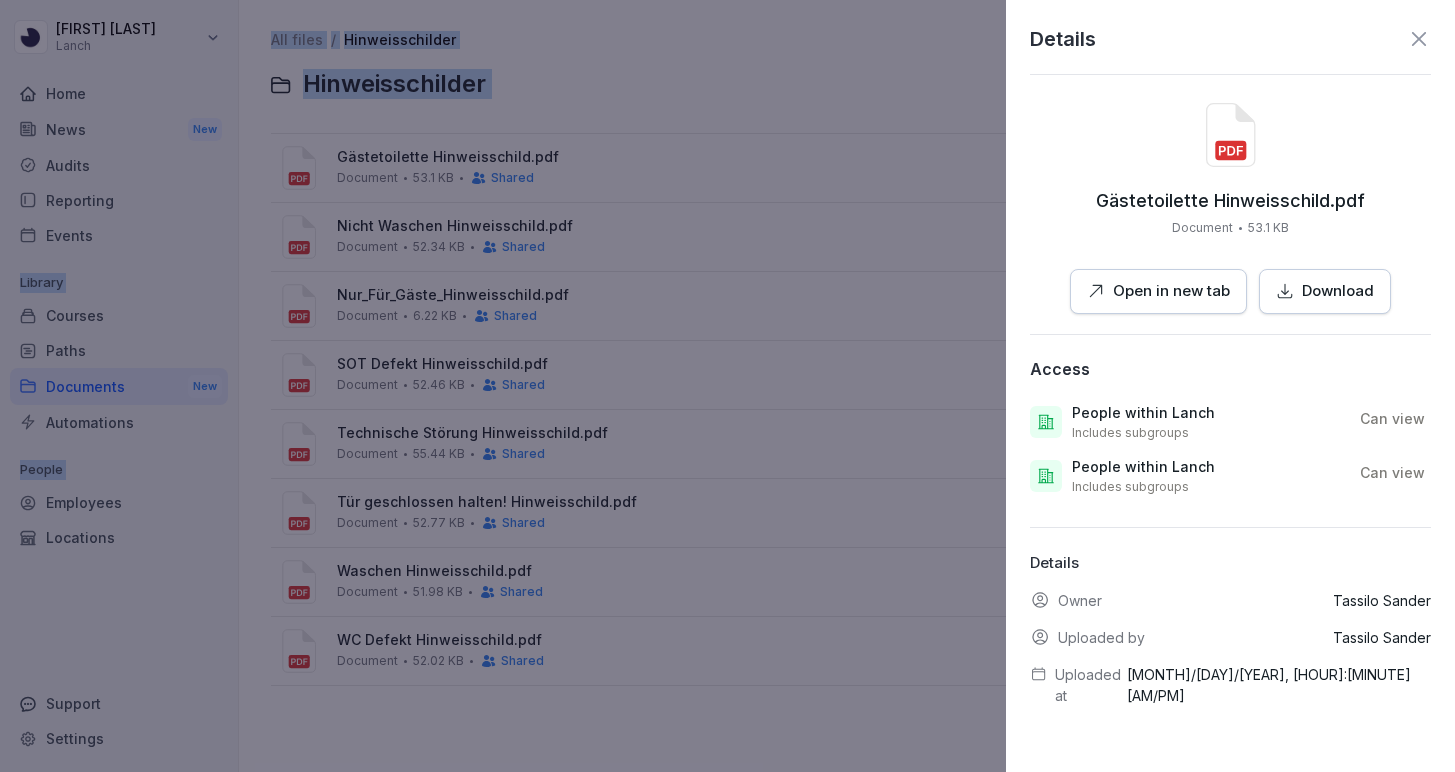 click on "Download" at bounding box center (1338, 291) 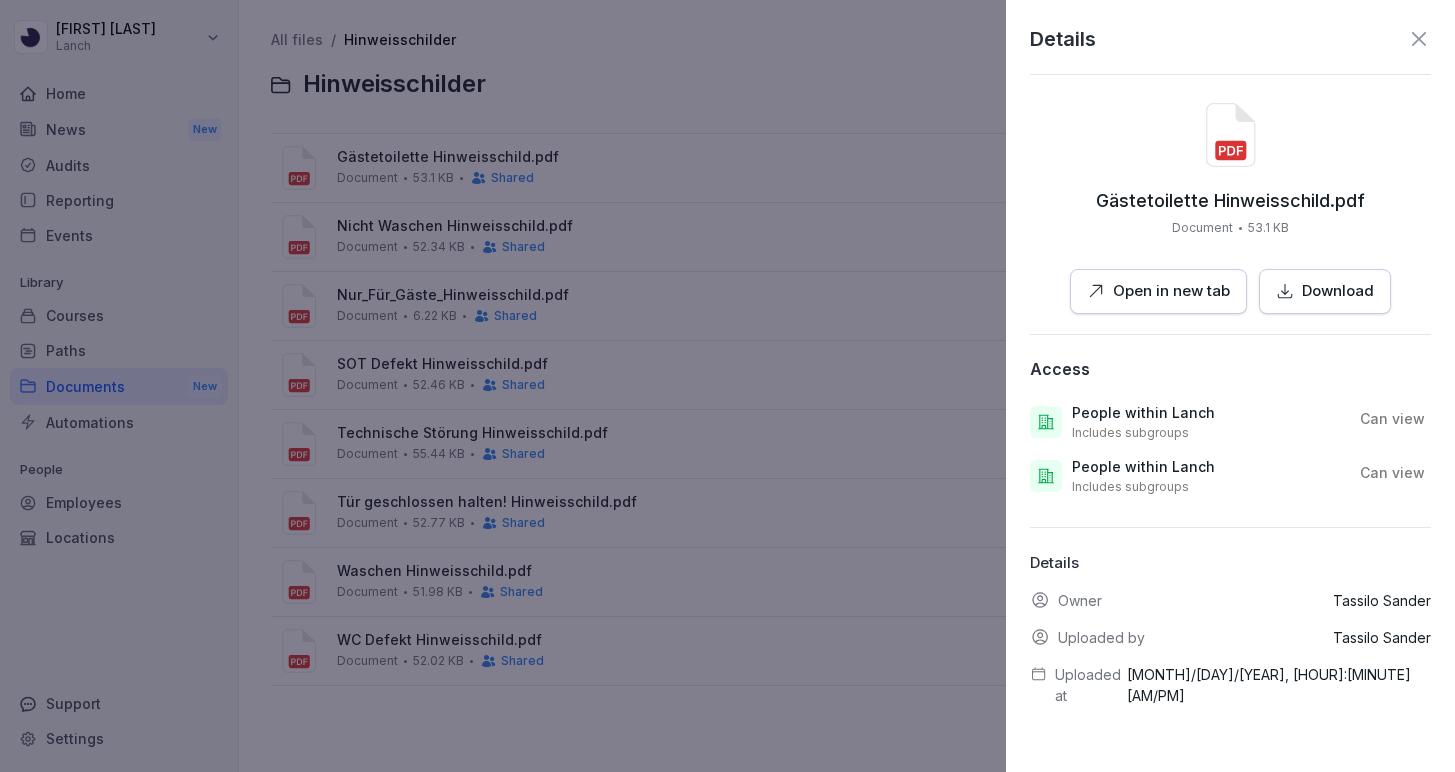 click 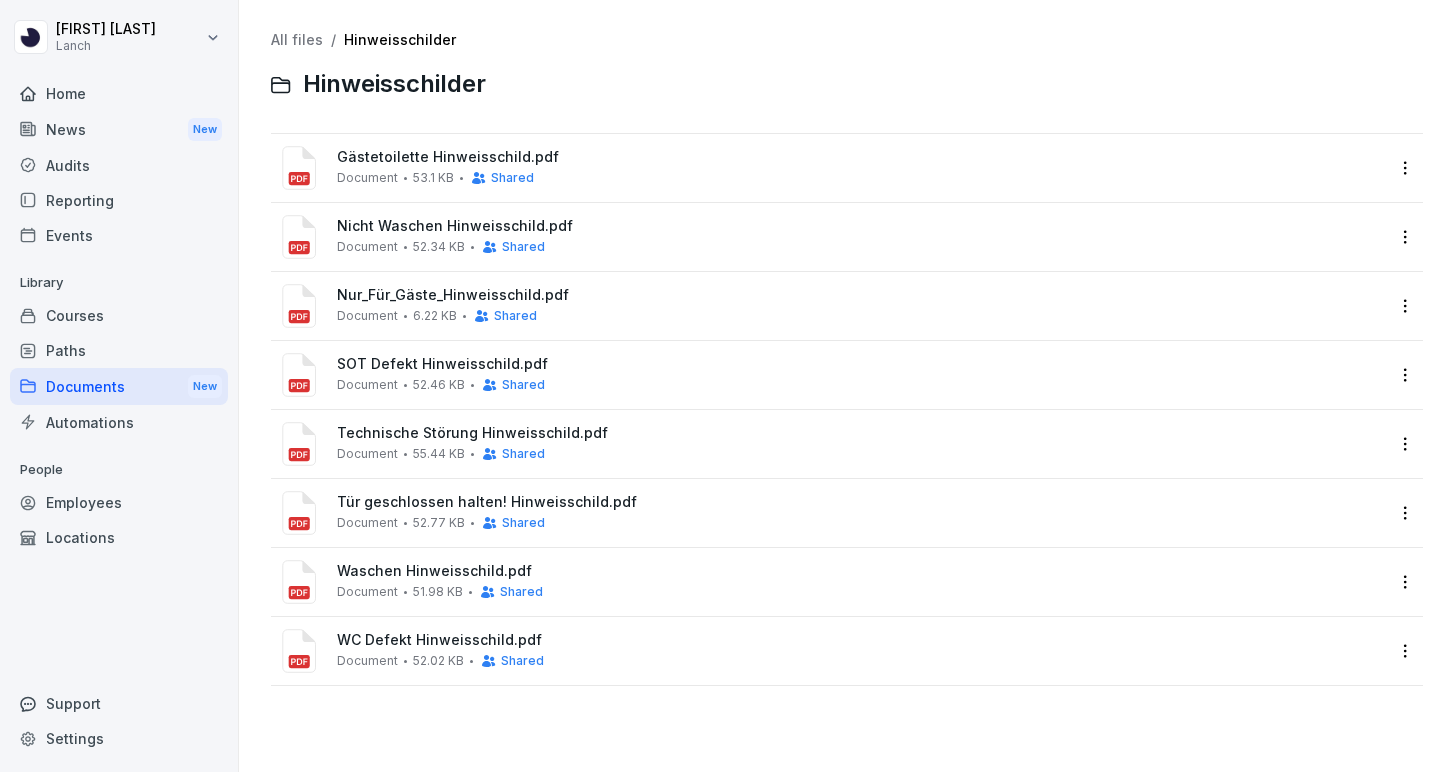 click on "Documents New" at bounding box center (119, 386) 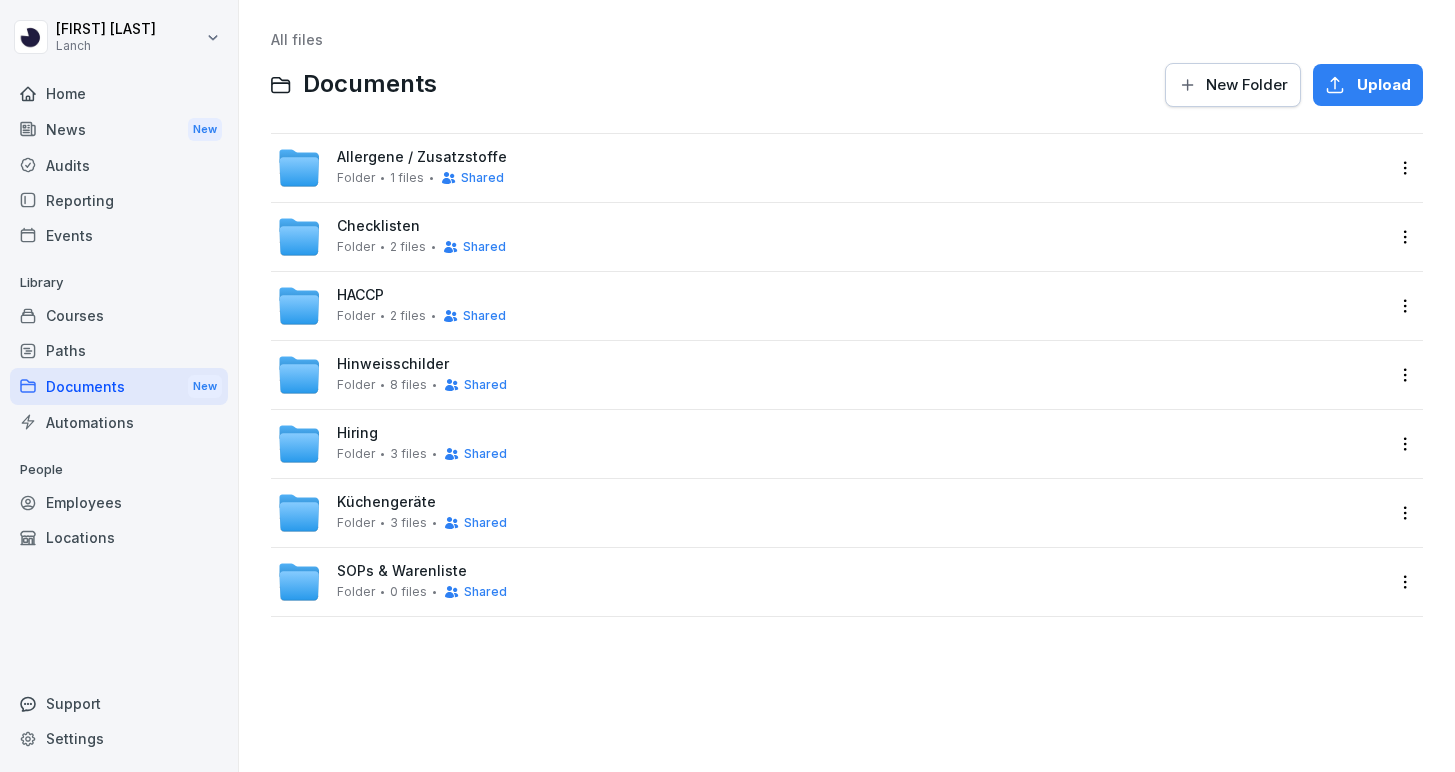 click on "Küchengeräte Folder 3 files Shared" at bounding box center [831, 513] 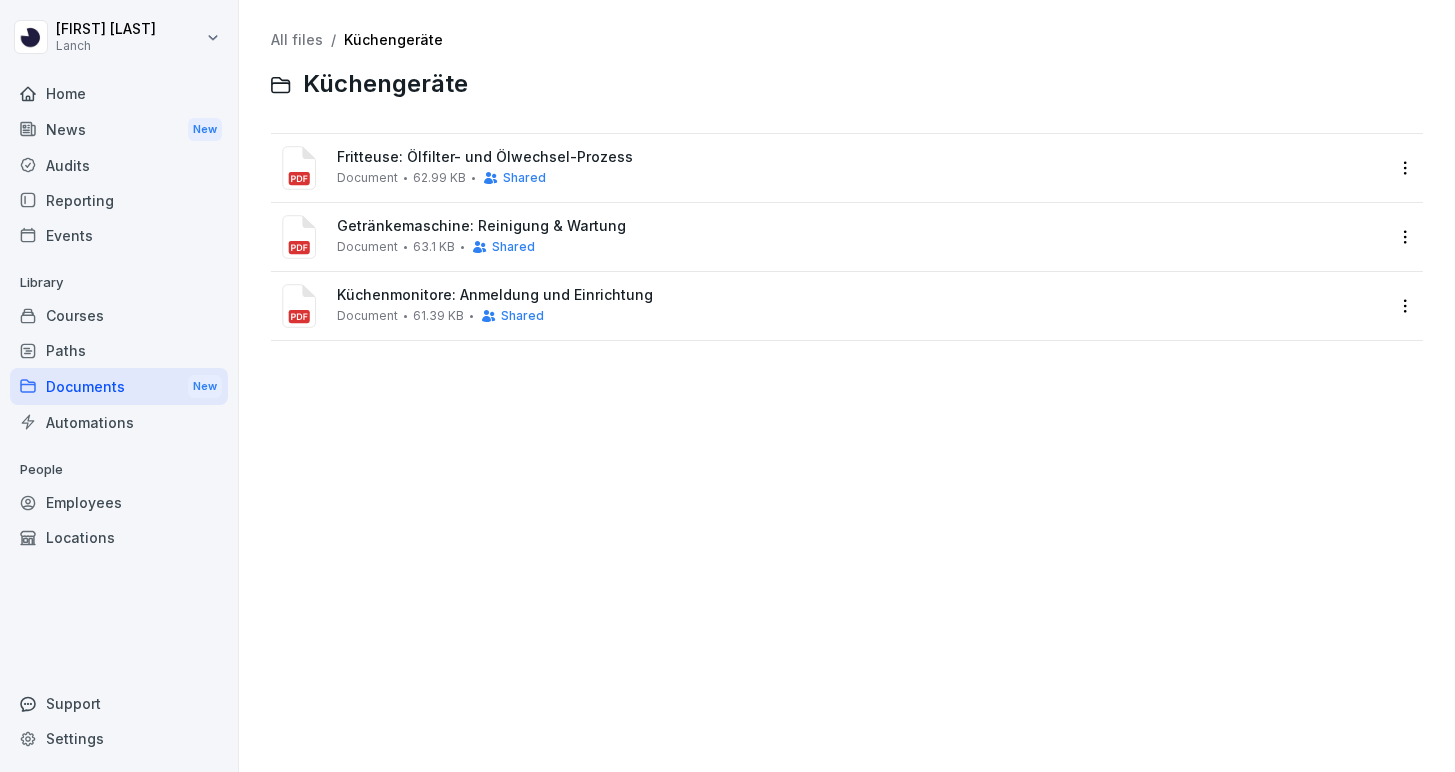 click on "Getränkemaschine: Reinigung & Wartung Document 63.1 KB Shared" at bounding box center [831, 237] 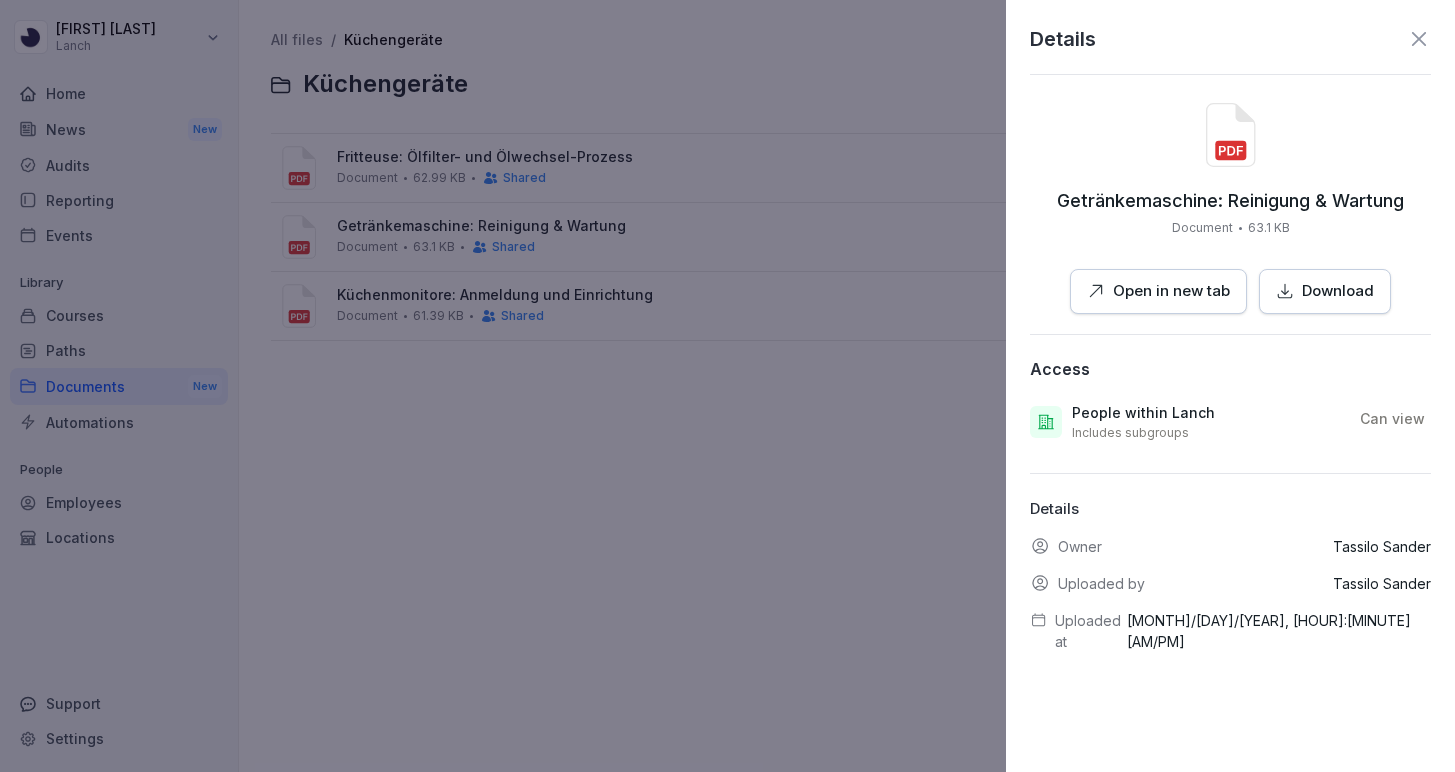 click on "Download" at bounding box center (1338, 291) 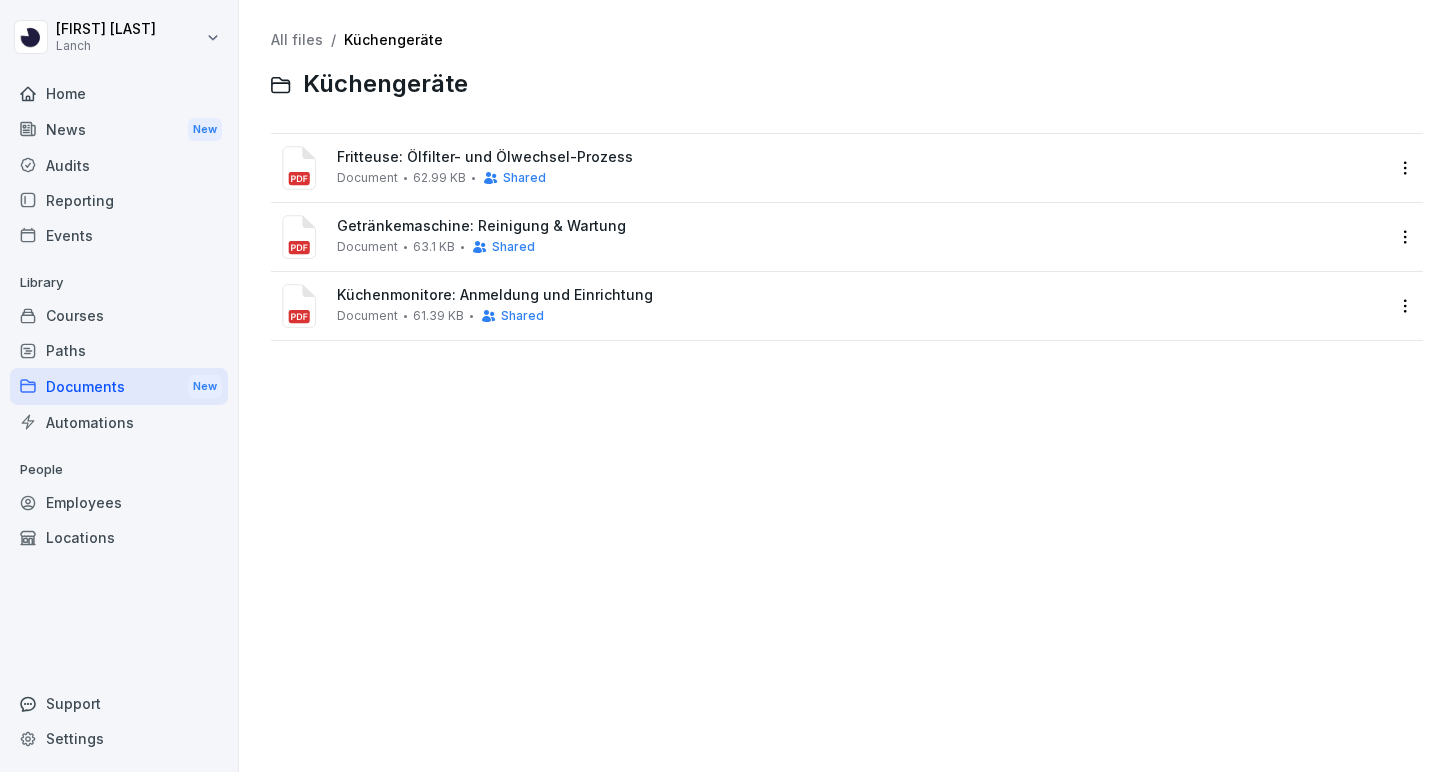 click on "News New" at bounding box center (119, 129) 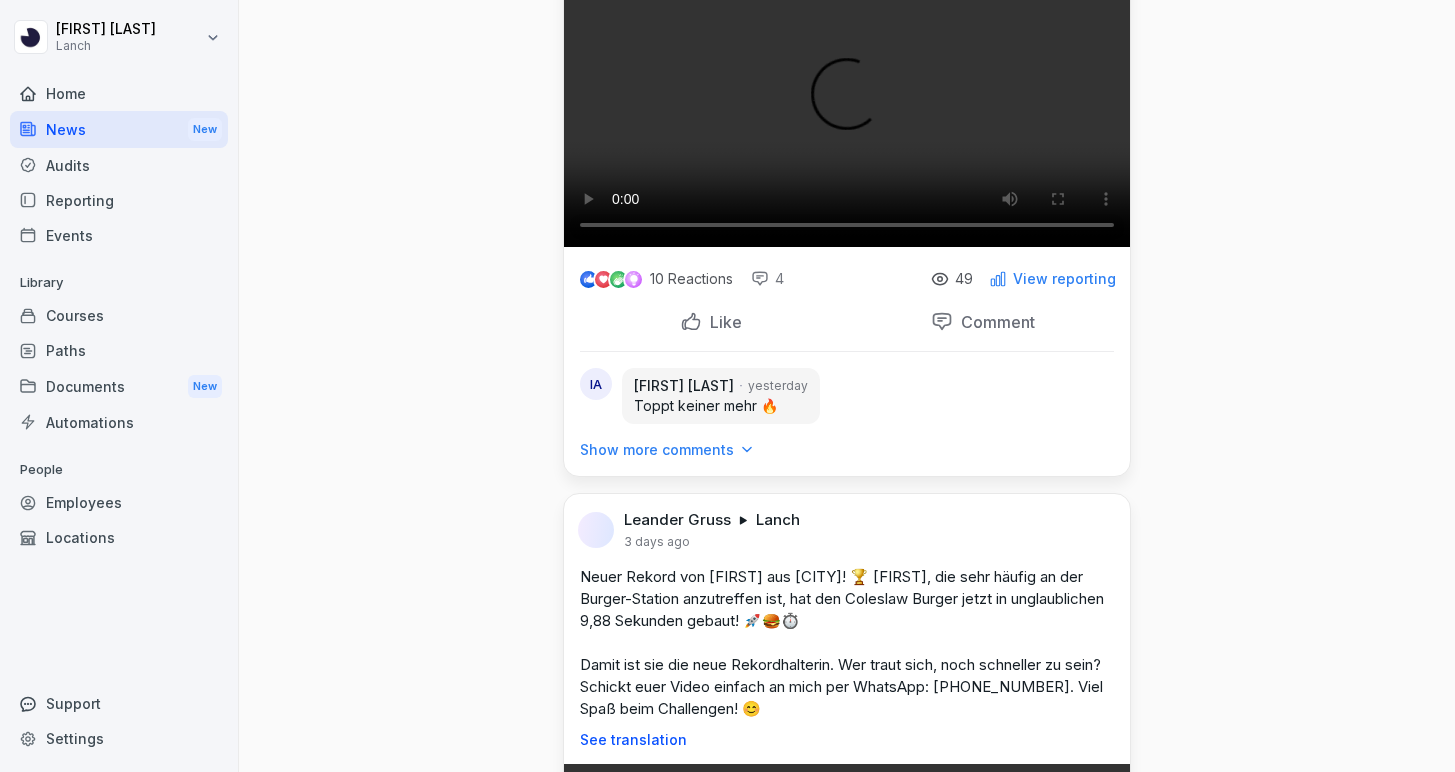 scroll, scrollTop: 428, scrollLeft: 0, axis: vertical 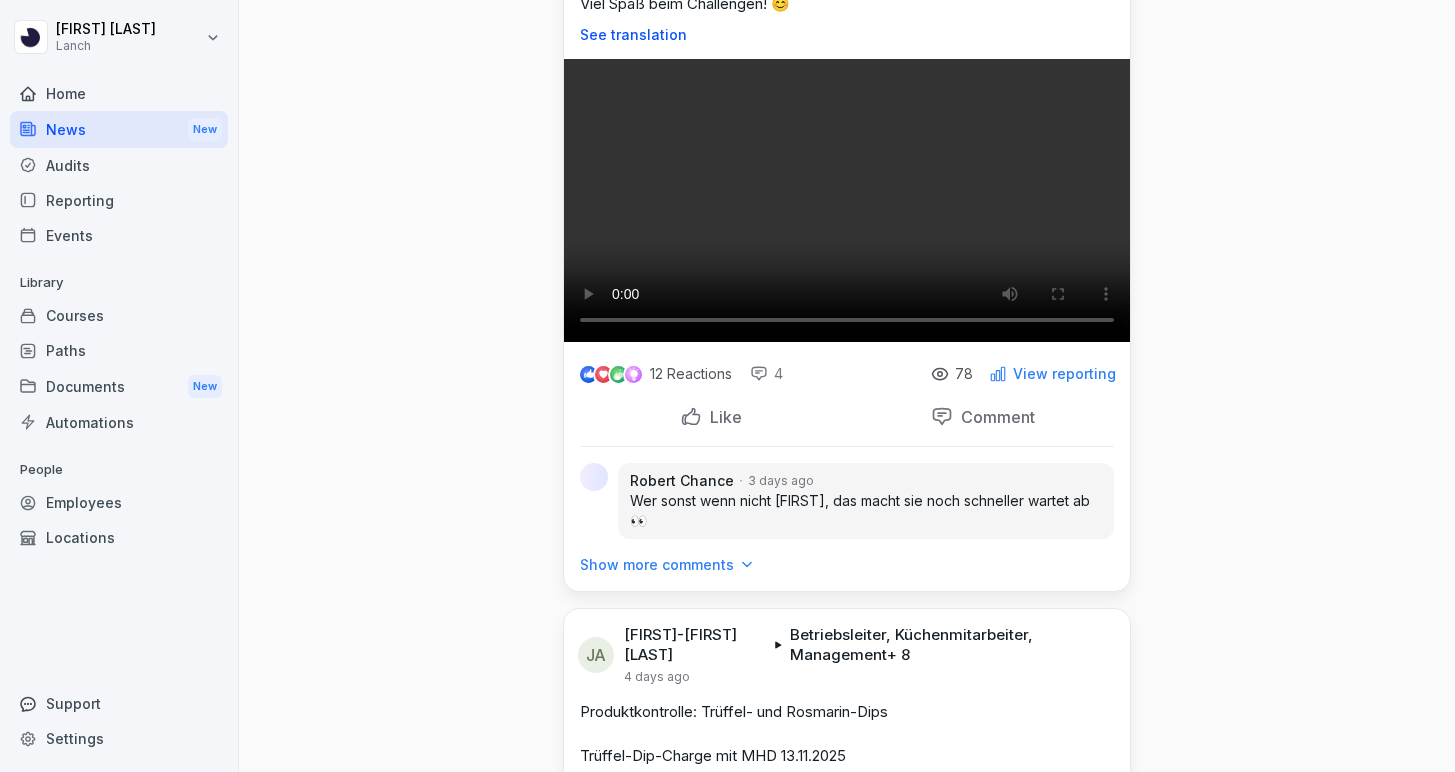 click on "Audits" at bounding box center [119, 165] 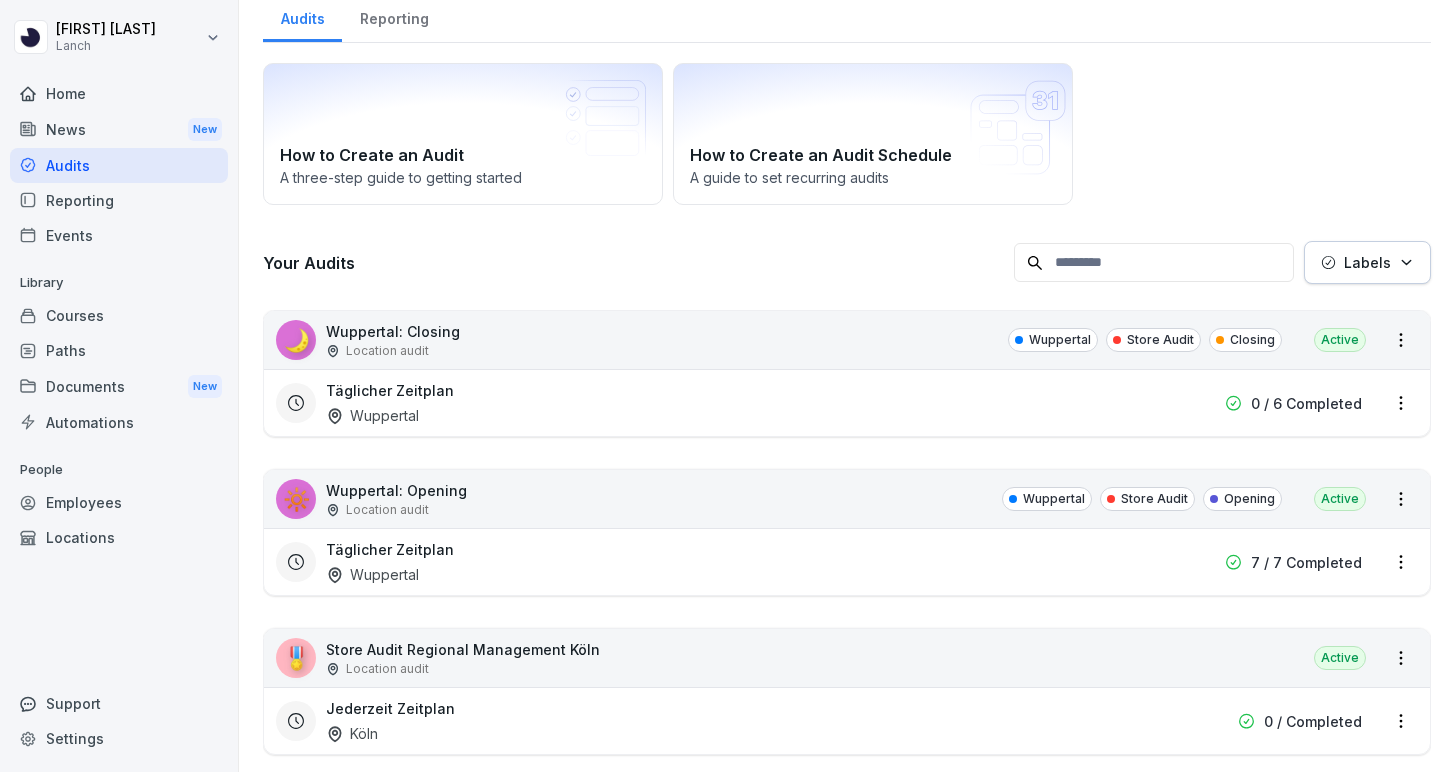 scroll, scrollTop: 85, scrollLeft: 0, axis: vertical 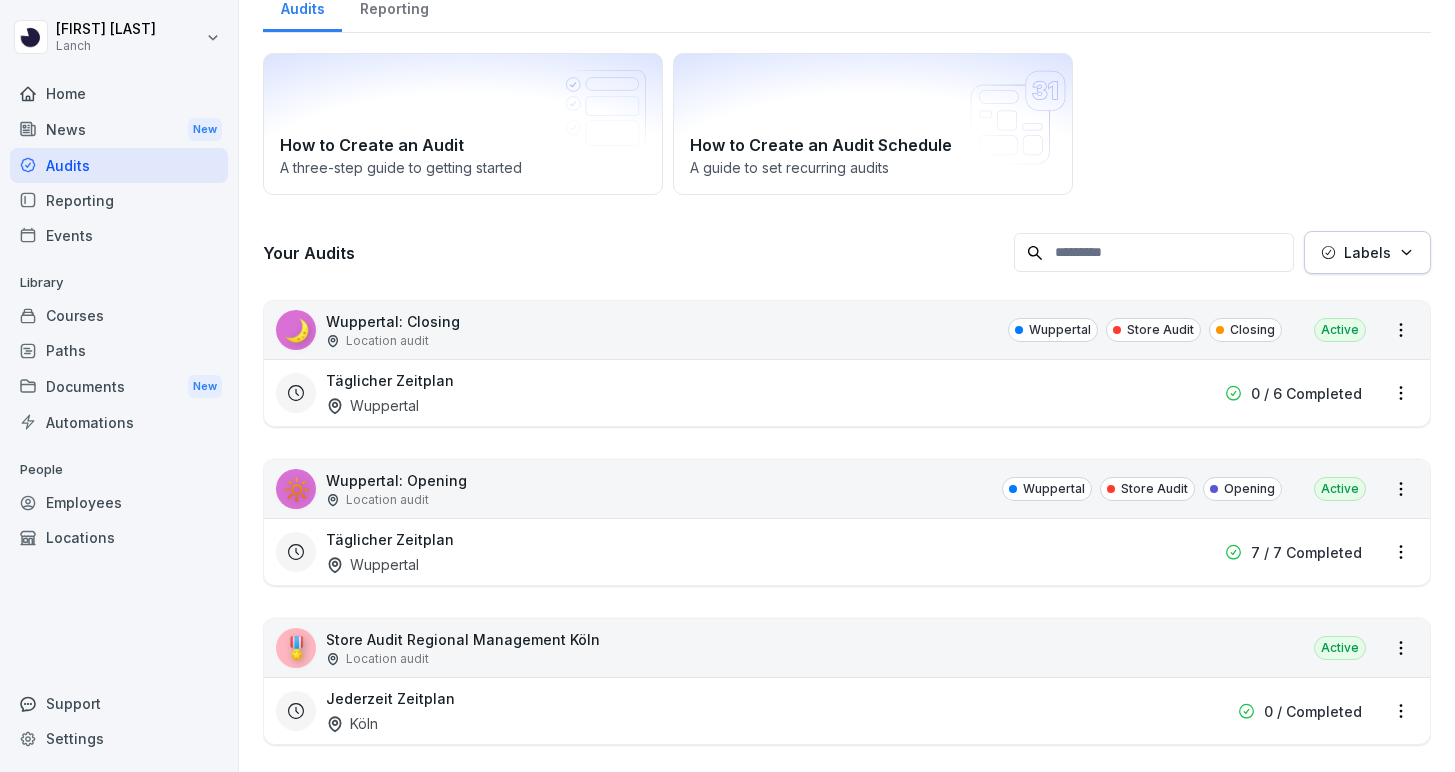 click on "[FIRST] [FIRST] [LAST] Lanch Home News New Audits Reporting Events Library Courses Paths Documents New Automations People Employees Locations Support Settings Audits New audit Audits Reporting How to Create an Audit A three-step guide to getting started How to Create an Audit Schedule A guide to set recurring audits Your Audits Labels 🌙 [CITY]: Closing Location audit [CITY] Store Audit Closing Active Täglicher Zeitplan [CITY] 0 / 6 Completed 🔆 [CITY]: Opening Location audit [CITY] Store Audit Opening Active Täglicher Zeitplan [CITY] 7 / 7 Completed 🎖️ Store Audit Regional Management [CITY] Location audit Active Jederzeit Zeitplan [CITY] 0 / Completed 🎖️ Store Audit Regional Management [CITY] Location audit Active Jederzeit Zeitplan [CITY] 0 / Completed 🔆 [CITY]: Opening Location audit [CITY] Opening Store Audit Active Jederzeit Zeitplan [CITY] 0 / Completed 🎖️ Store Audit Regional Management [CITY] Location audit Active Jederzeit Zeitplan [CITY]" at bounding box center (727, 386) 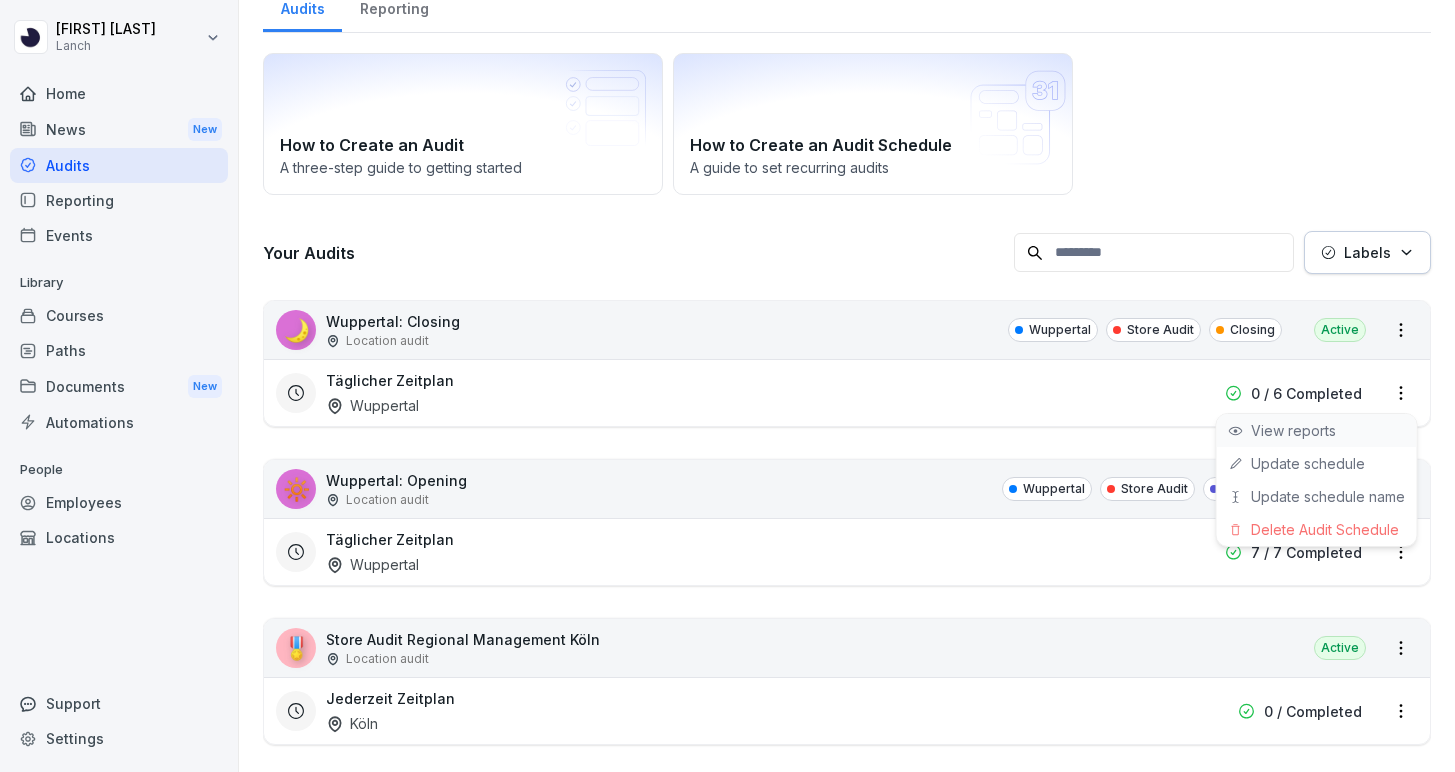 click on "View reports" at bounding box center (1317, 430) 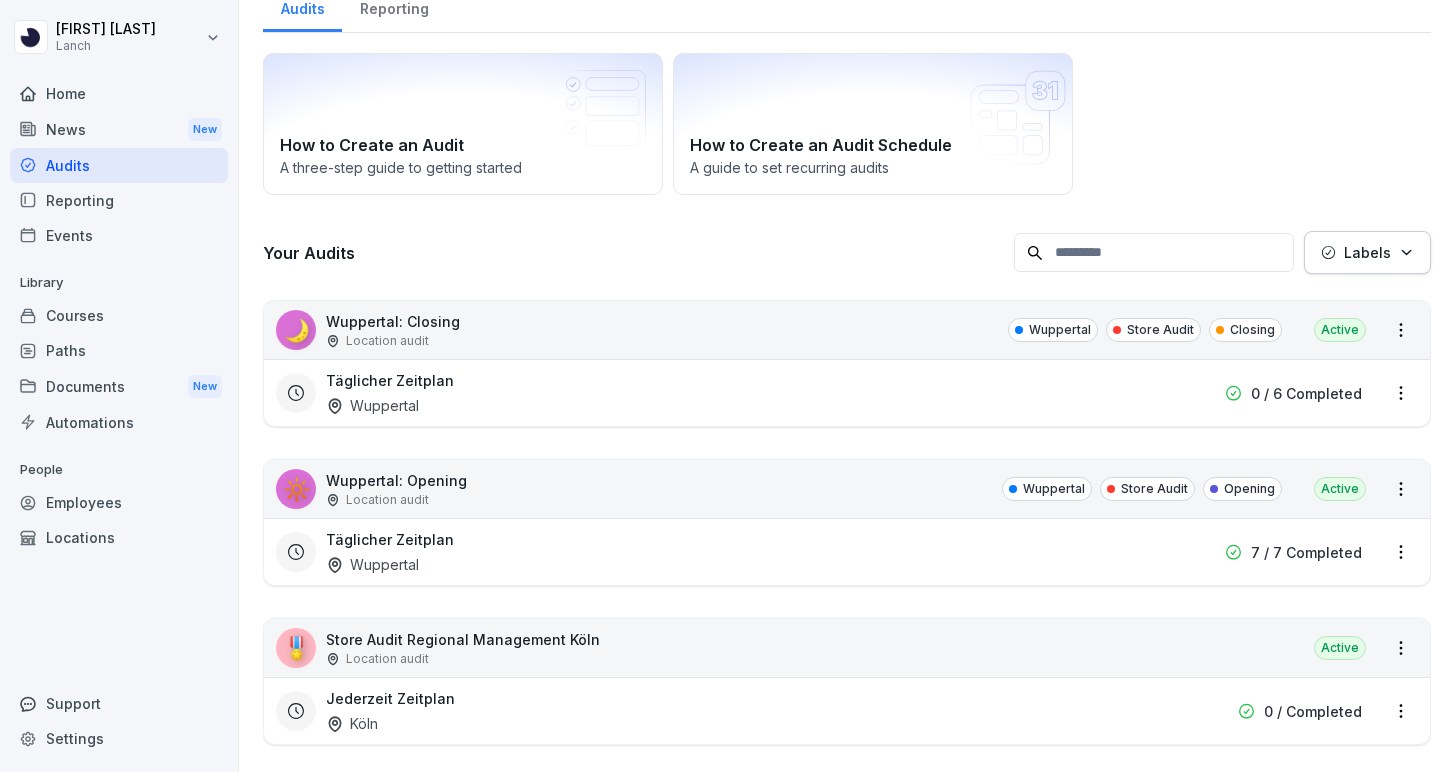 click on "[FIRST] [FIRST] [LAST] Lanch Home News New Audits Reporting Events Library Courses Paths Documents New Automations People Employees Locations Support Settings Audits New audit Audits Reporting How to Create an Audit A three-step guide to getting started How to Create an Audit Schedule A guide to set recurring audits Your Audits Labels 🌙 [CITY]: Closing Location audit [CITY] Store Audit Closing Active Täglicher Zeitplan [CITY] 0 / 6 Completed 🔆 [CITY]: Opening Location audit [CITY] Store Audit Opening Active Täglicher Zeitplan [CITY] 7 / 7 Completed 🎖️ Store Audit Regional Management [CITY] Location audit Active Jederzeit Zeitplan [CITY] 0 / Completed 🎖️ Store Audit Regional Management [CITY] Location audit Active Jederzeit Zeitplan [CITY] 0 / Completed 🔆 [CITY]: Opening Location audit [CITY] Opening Store Audit Active Jederzeit Zeitplan [CITY] 0 / Completed 🎖️ Store Audit Regional Management [CITY] Location audit Active Jederzeit Zeitplan [CITY]" at bounding box center (727, 386) 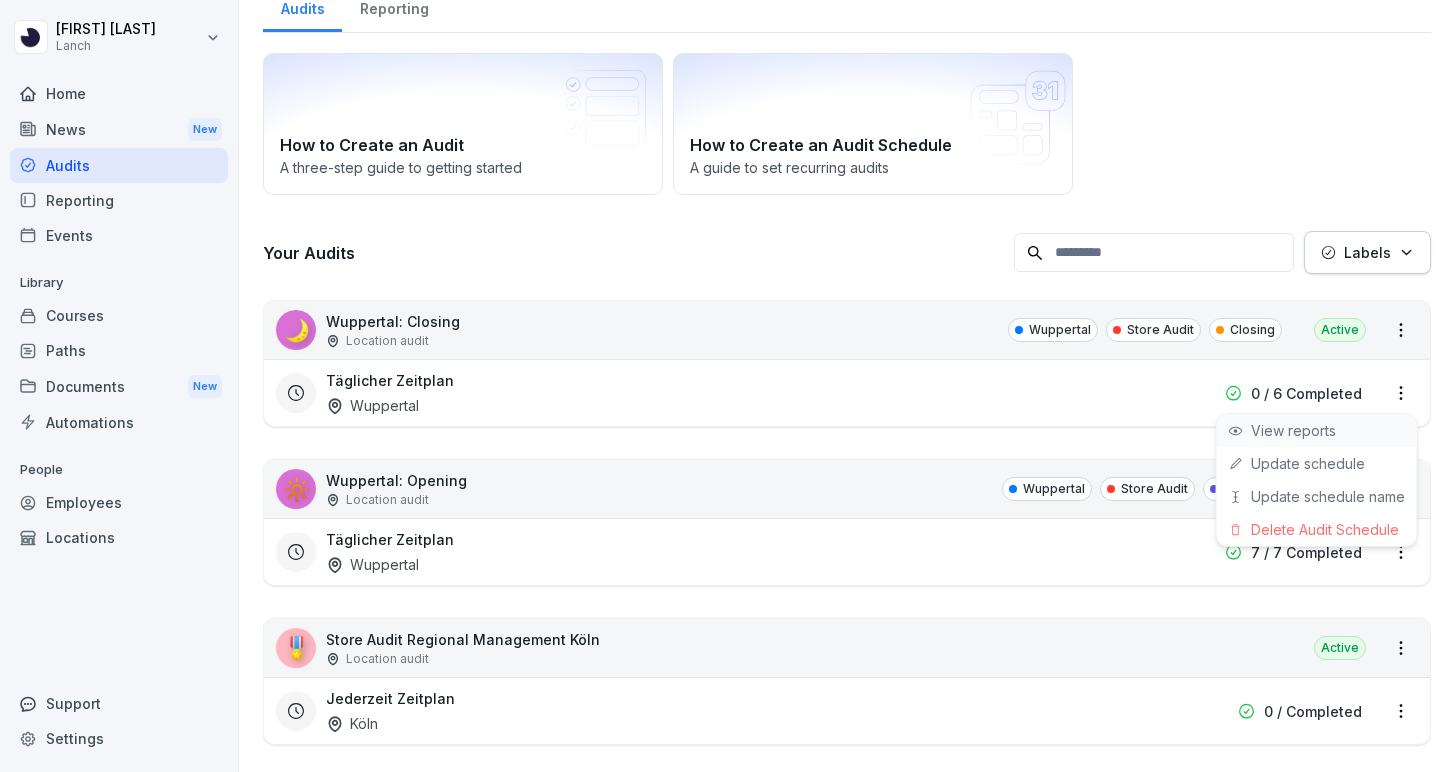 click on "View reports" at bounding box center [1317, 430] 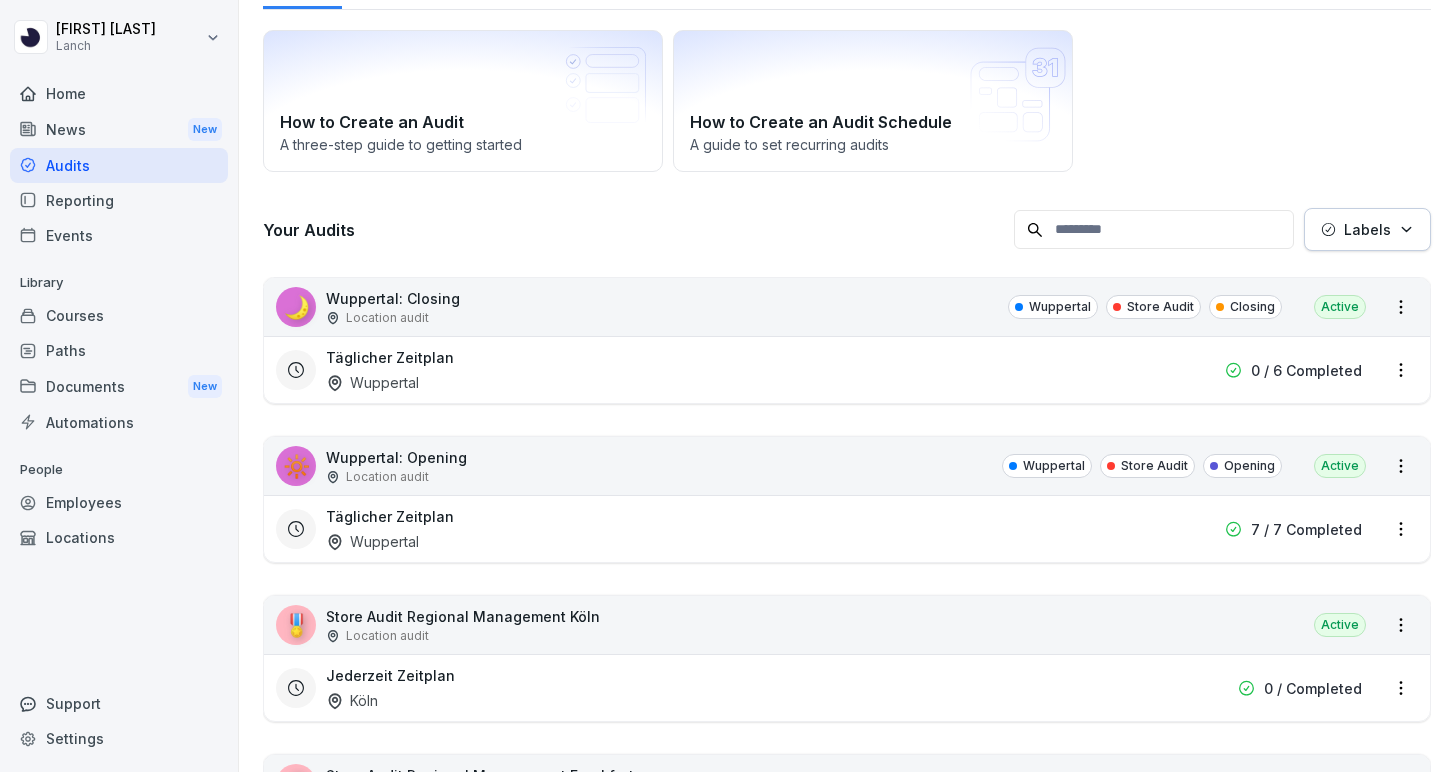 scroll, scrollTop: 112, scrollLeft: 0, axis: vertical 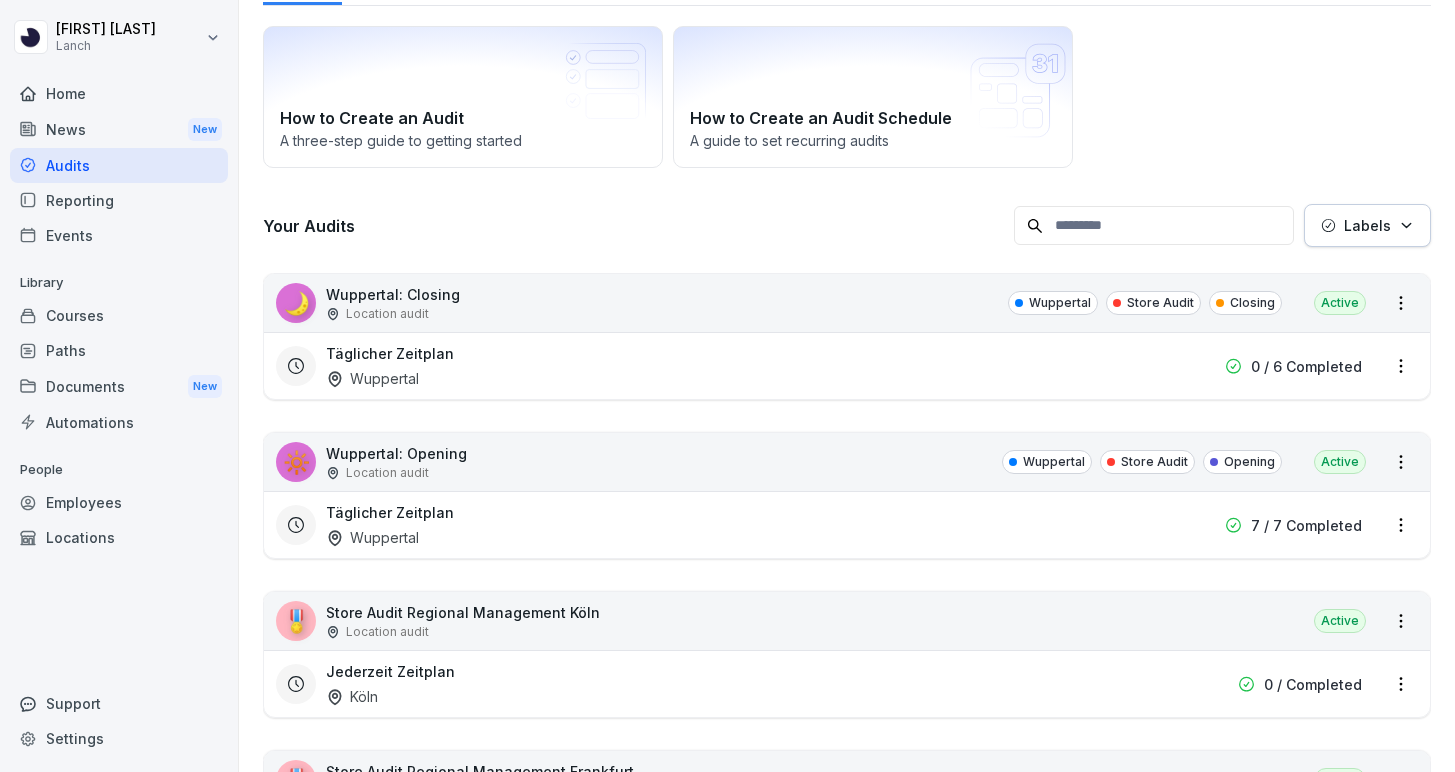 click on "Täglicher Zeitplan" at bounding box center [390, 353] 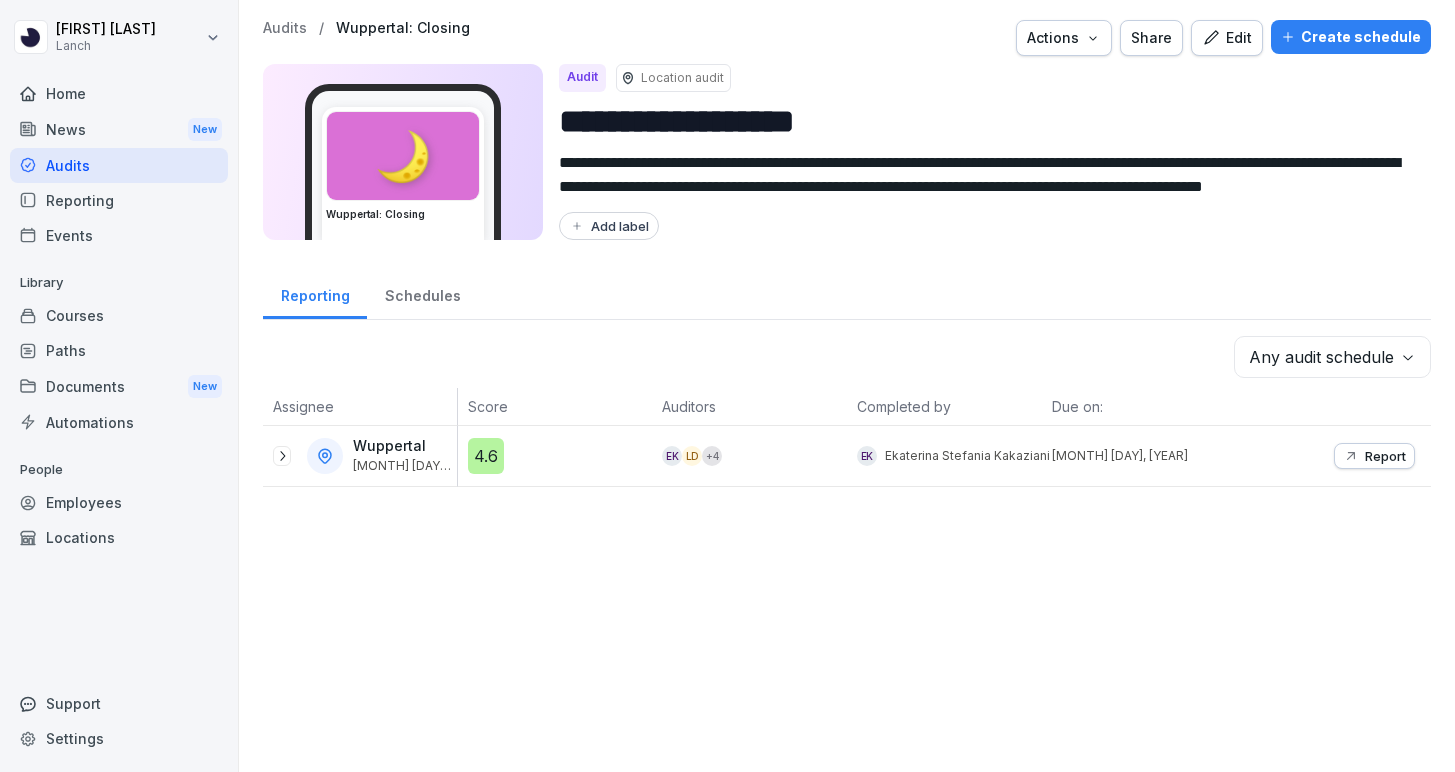 scroll, scrollTop: 0, scrollLeft: 0, axis: both 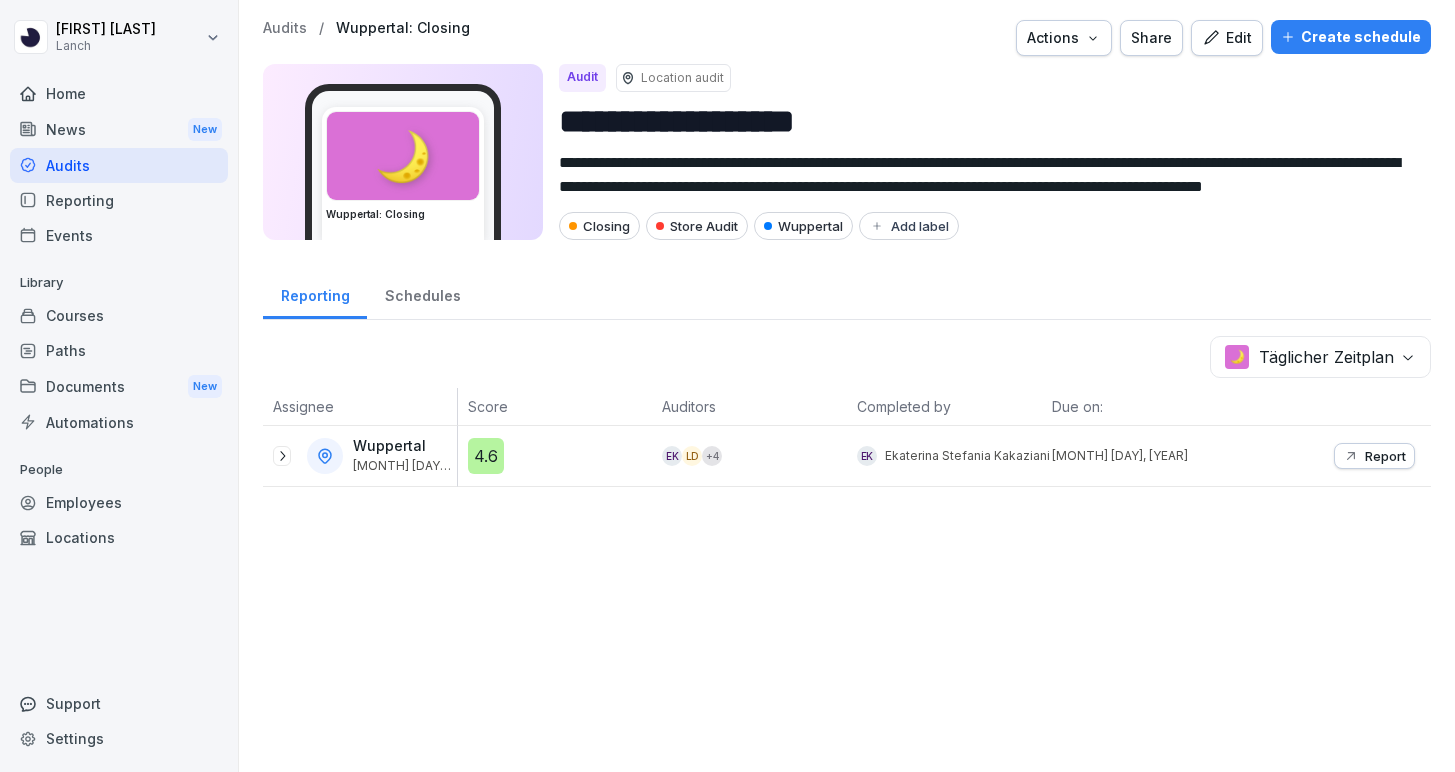 click 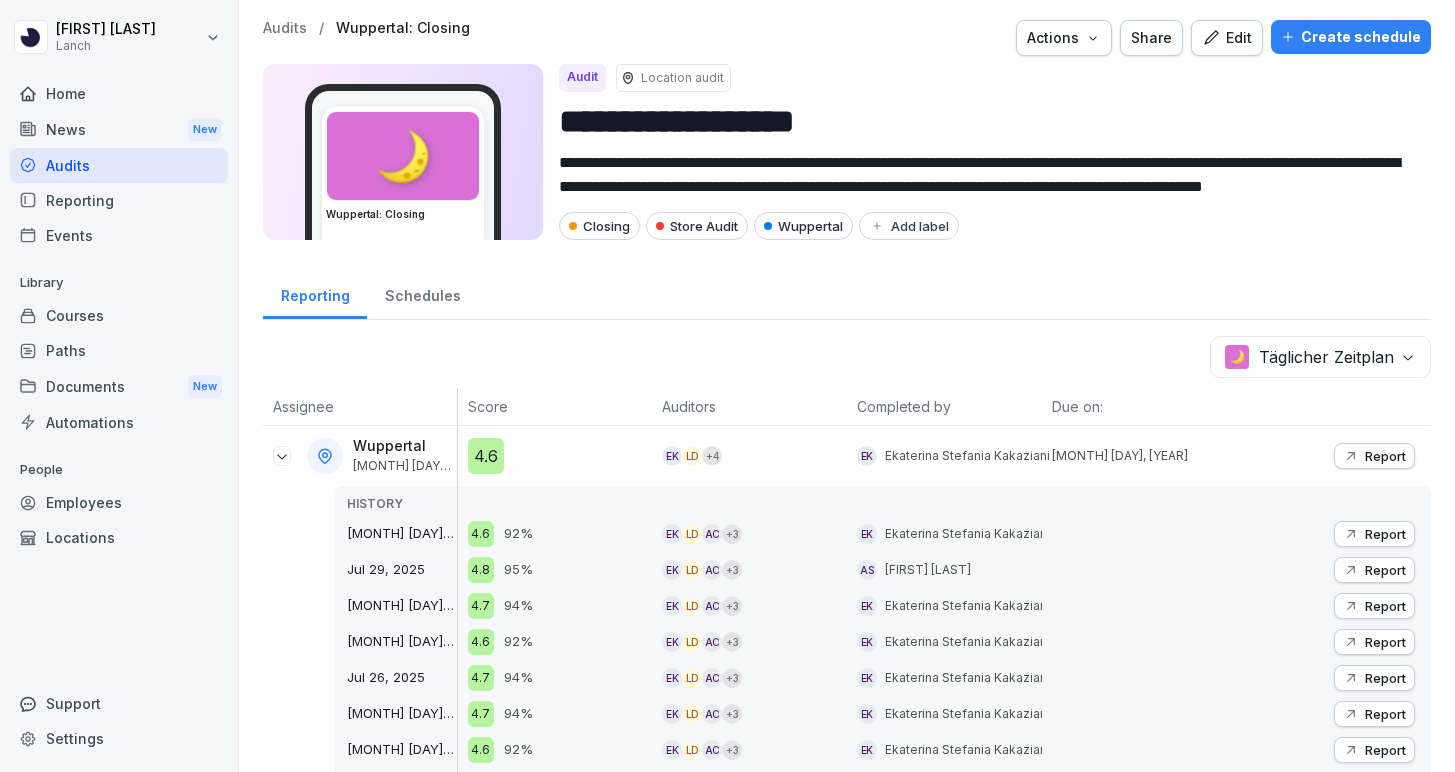 click on "Audits" at bounding box center [119, 165] 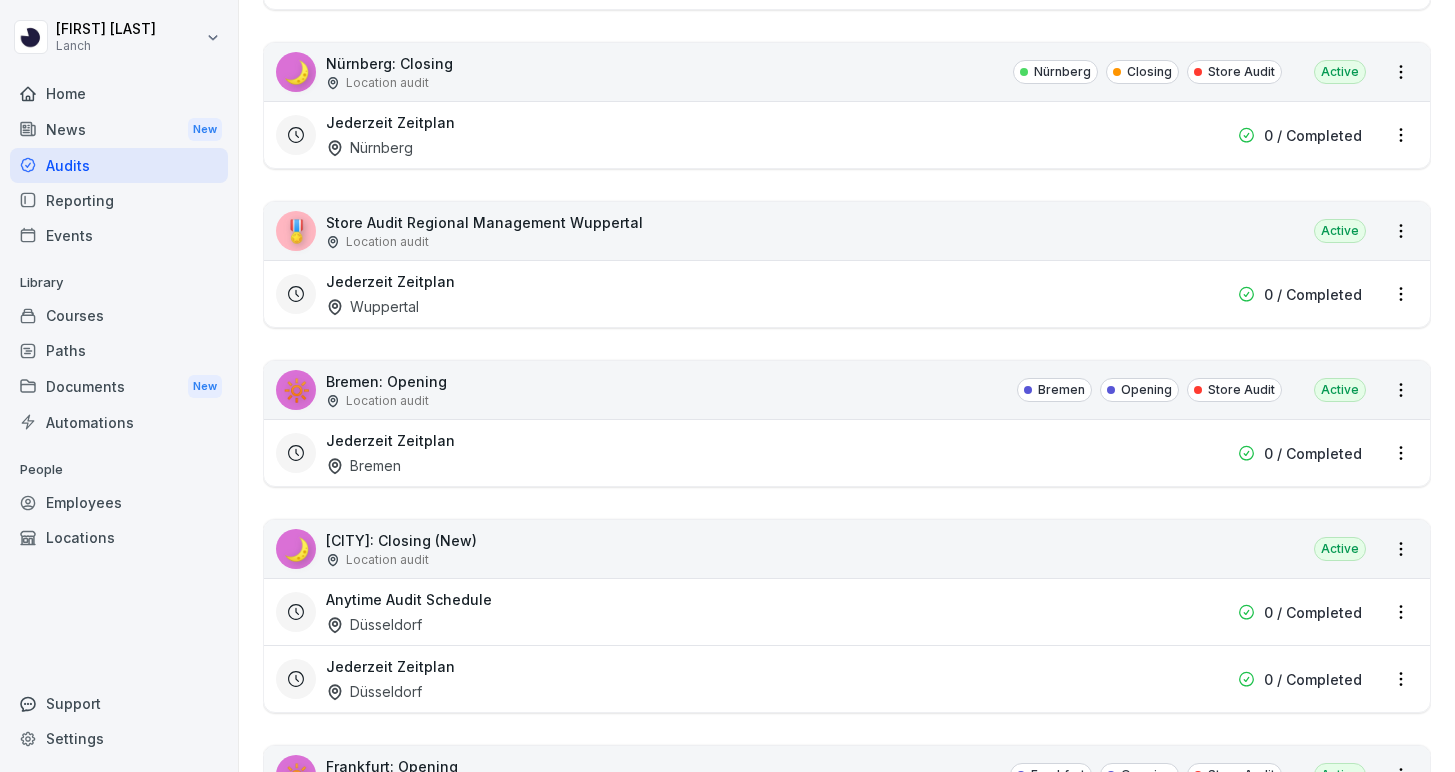 scroll, scrollTop: 2279, scrollLeft: 0, axis: vertical 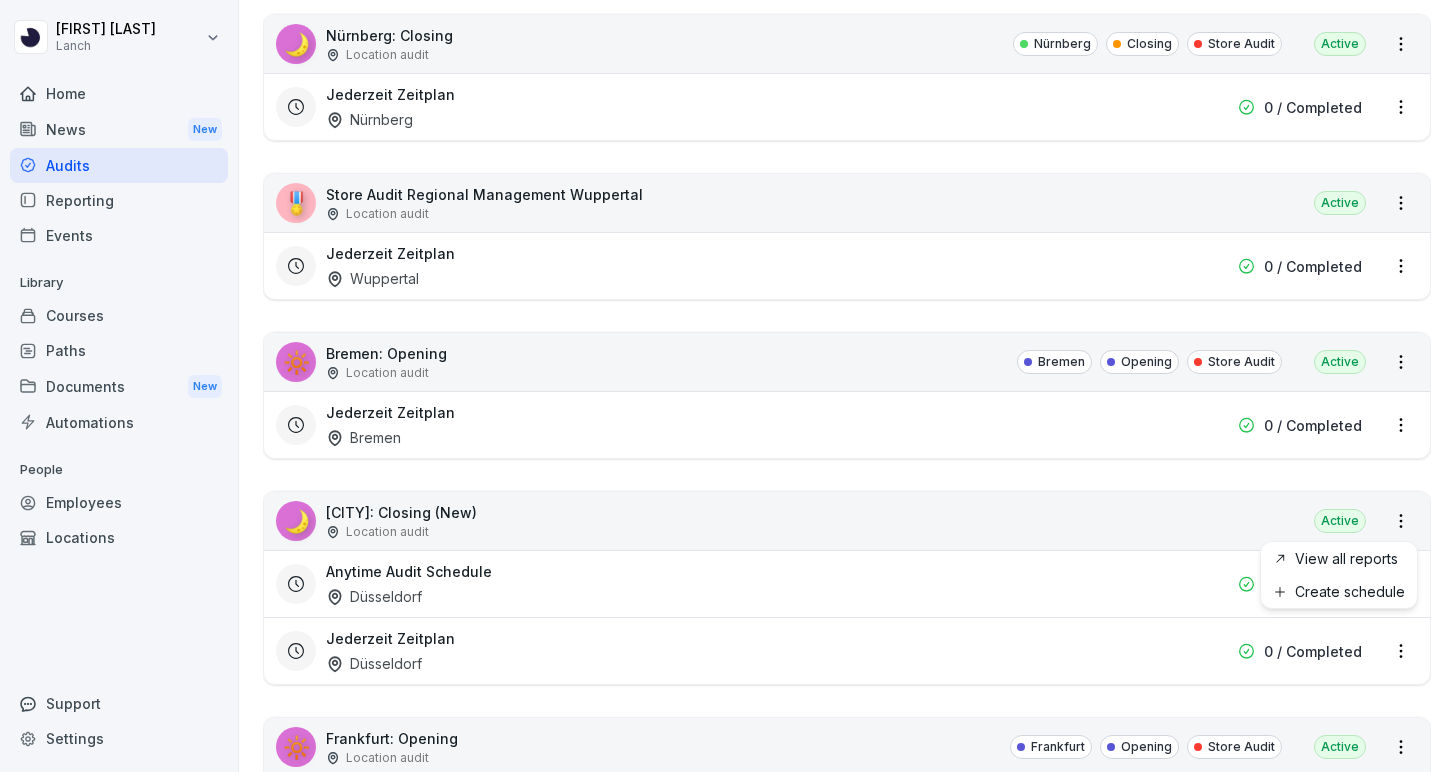 click on "[FIRST] [FIRST] [LAST] Lanch Home News New Audits Reporting Events Library Courses Paths Documents New Automations People Employees Locations Support Settings Audits New audit Audits Reporting How to Create an Audit A three-step guide to getting started How to Create an Audit Schedule A guide to set recurring audits Your Audits Labels 🌙 [CITY]: Closing Location audit [CITY] Store Audit Closing Active Täglicher Zeitplan [CITY] 0 / 6 Completed 🔆 [CITY]: Opening Location audit [CITY] Store Audit Opening Active Täglicher Zeitplan [CITY] 7 / 7 Completed 🎖️ Store Audit Regional Management [CITY] Location audit Active Jederzeit Zeitplan [CITY] 0 / Completed 🎖️ Store Audit Regional Management [CITY] Location audit Active Jederzeit Zeitplan [CITY] 0 / Completed 🔆 [CITY]: Opening Location audit [CITY] Opening Store Audit Active Jederzeit Zeitplan [CITY] 0 / Completed 🎖️ Store Audit Regional Management [CITY] Location audit Active Jederzeit Zeitplan [CITY]" at bounding box center [727, 386] 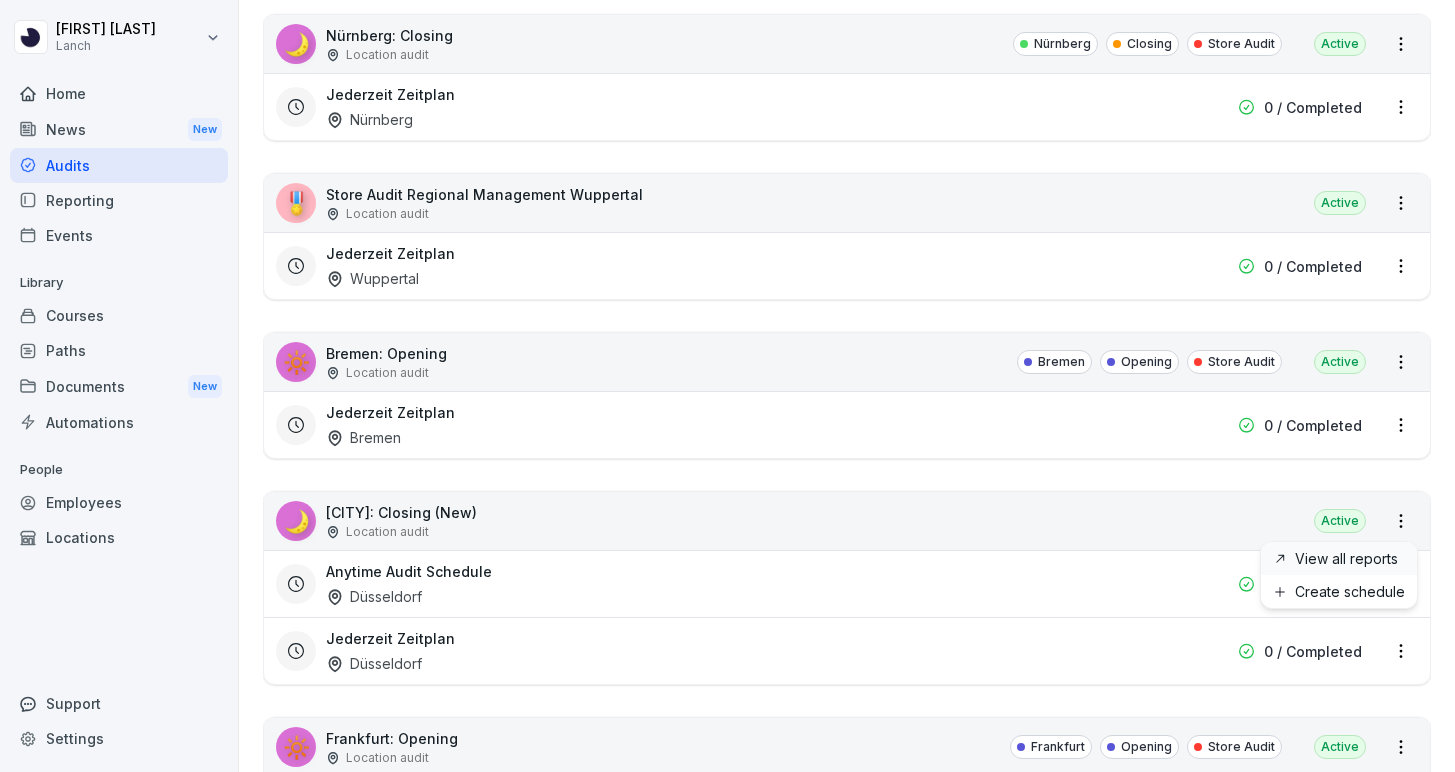 click on "View all reports" at bounding box center [0, 0] 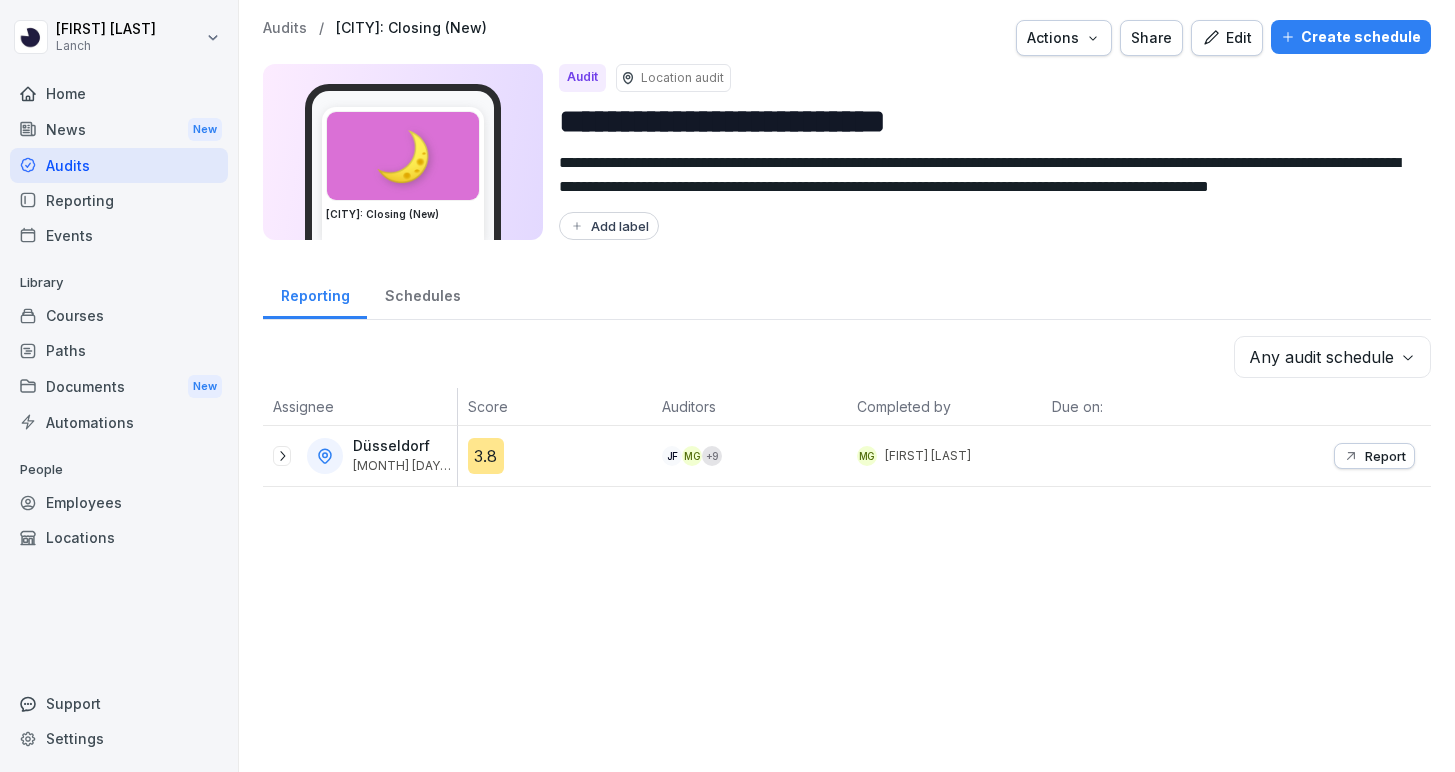 scroll, scrollTop: 0, scrollLeft: 0, axis: both 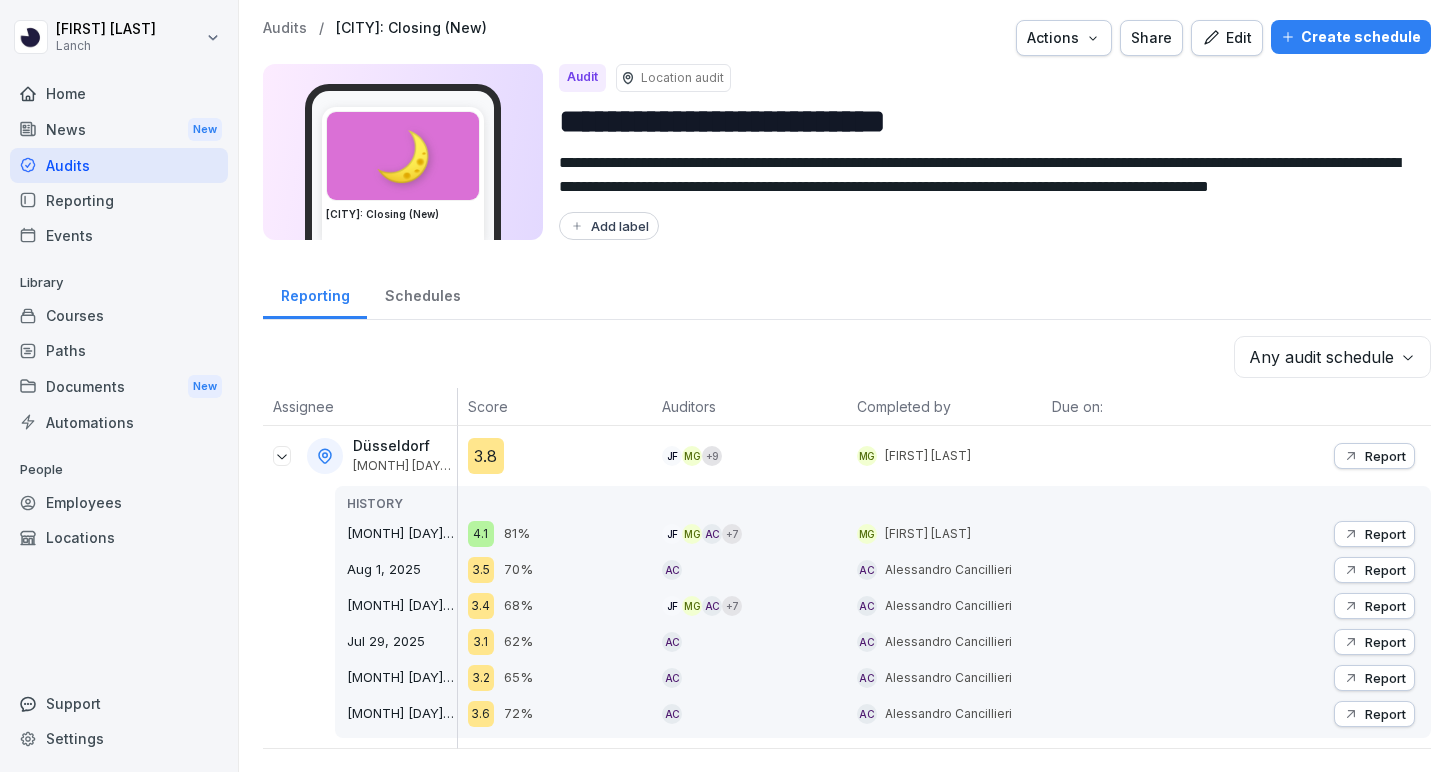 click on "Actions" at bounding box center (1064, 38) 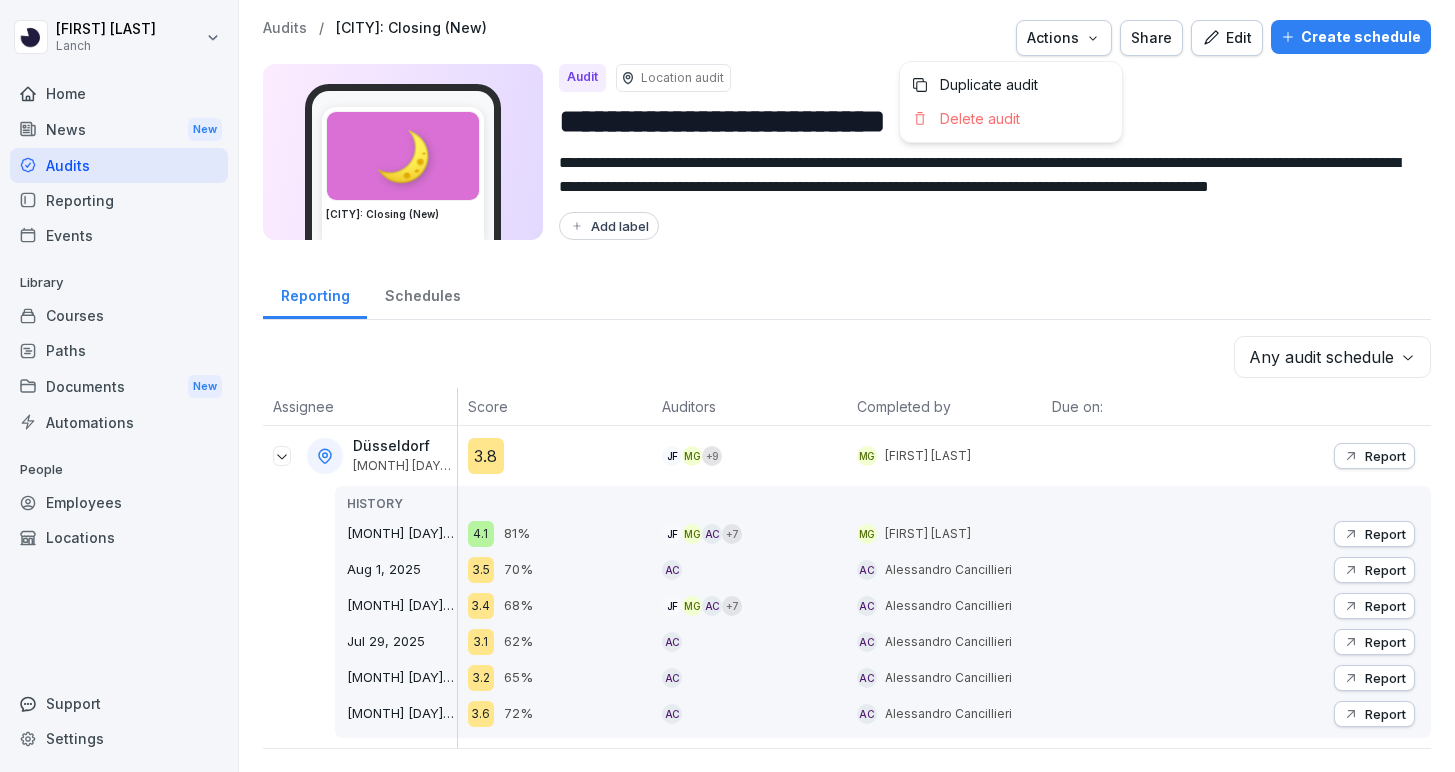 click on "Share" at bounding box center [1151, 38] 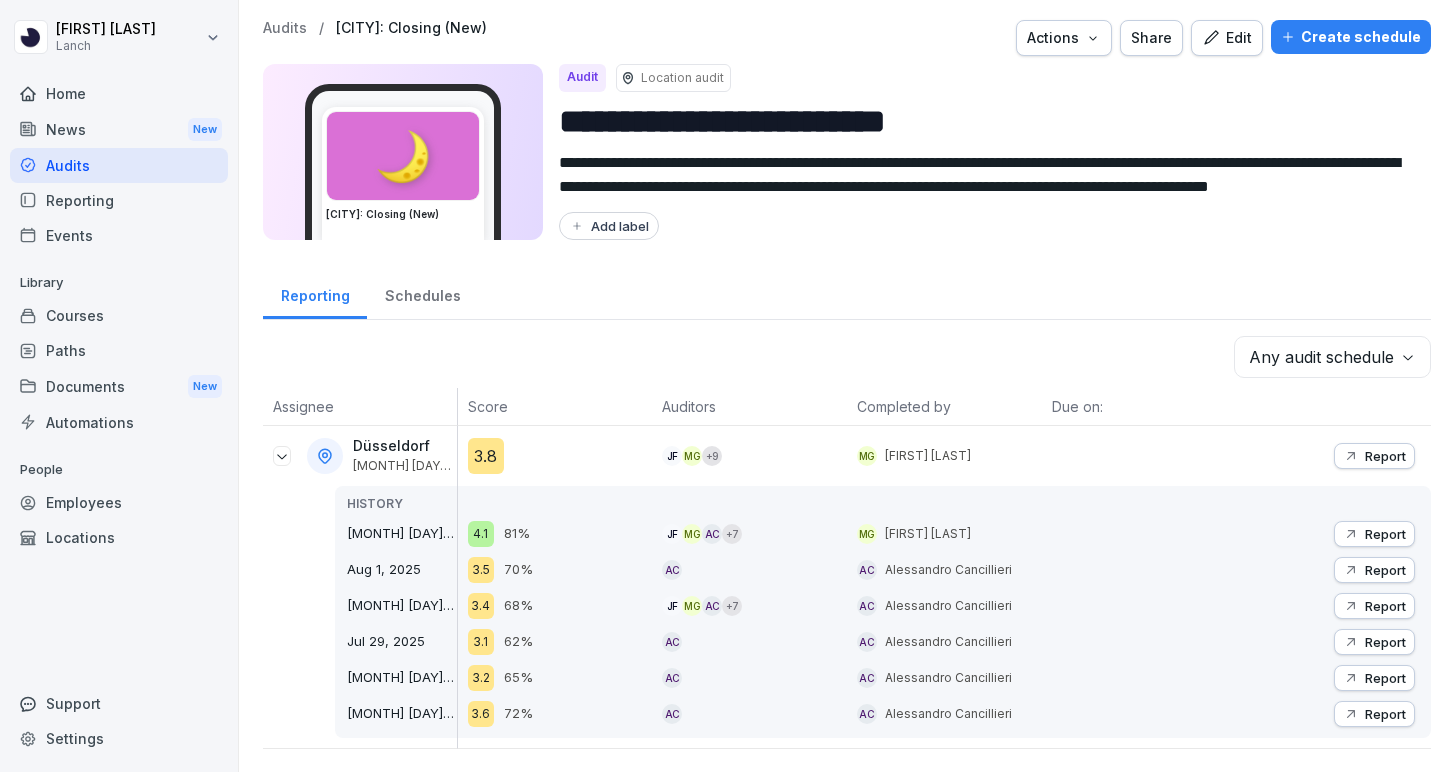 click on "Edit" at bounding box center [1227, 38] 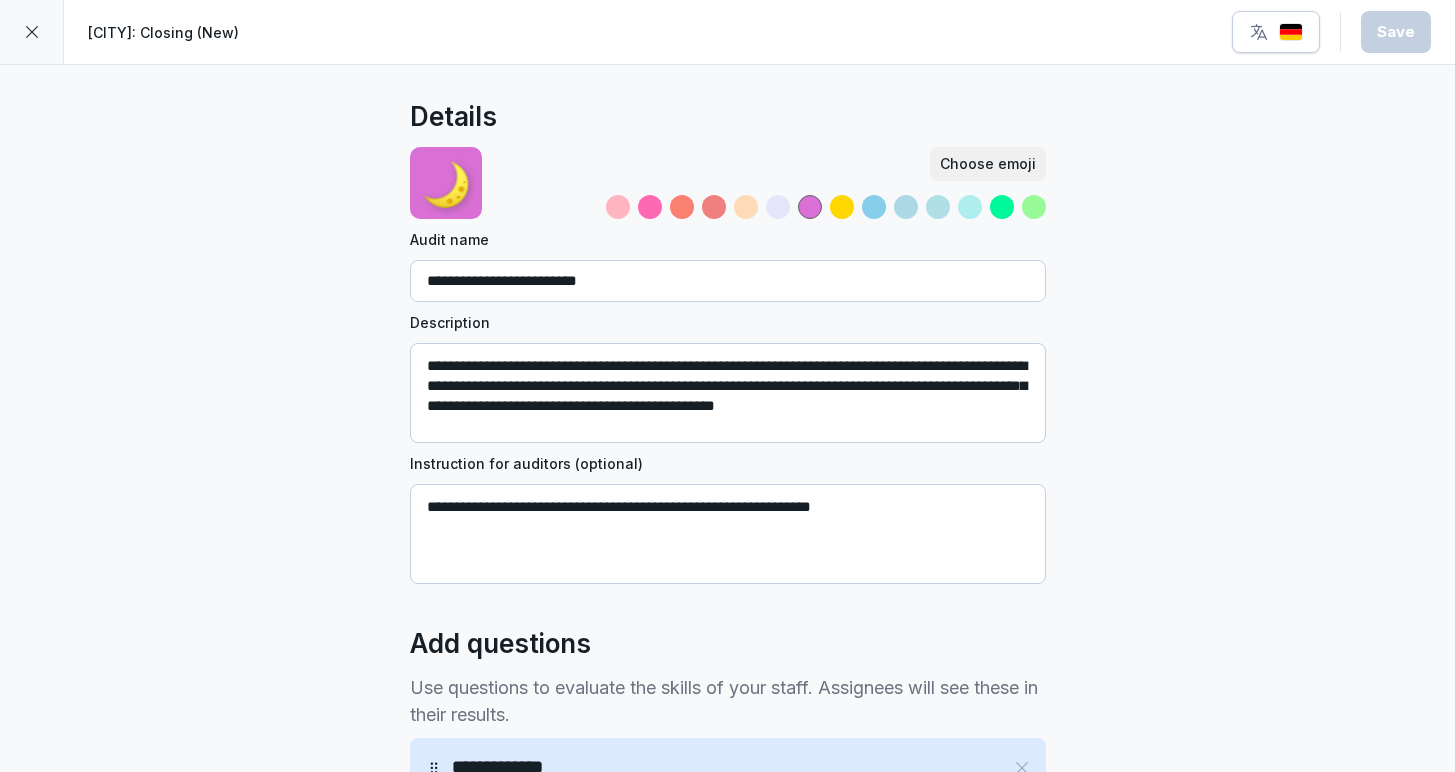 scroll, scrollTop: 6, scrollLeft: 0, axis: vertical 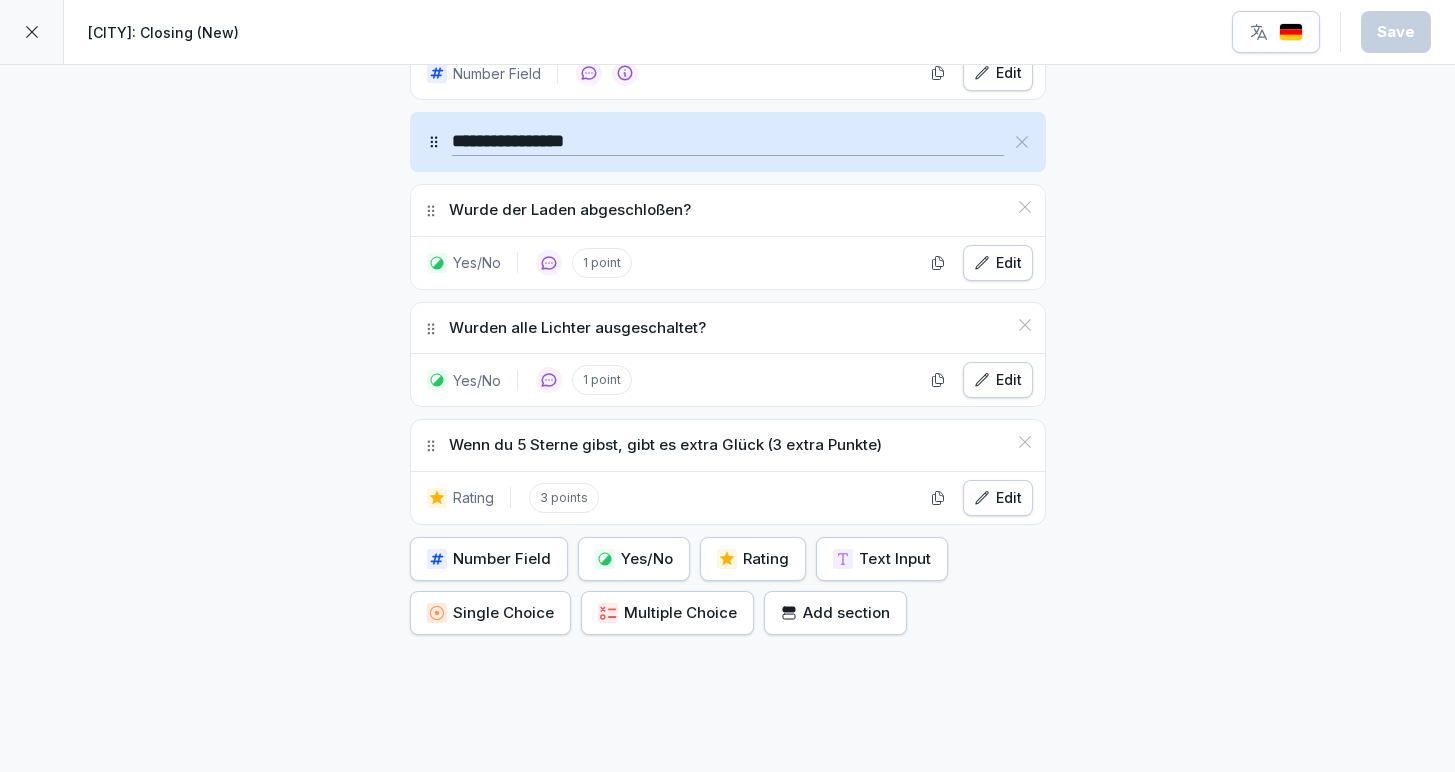 click 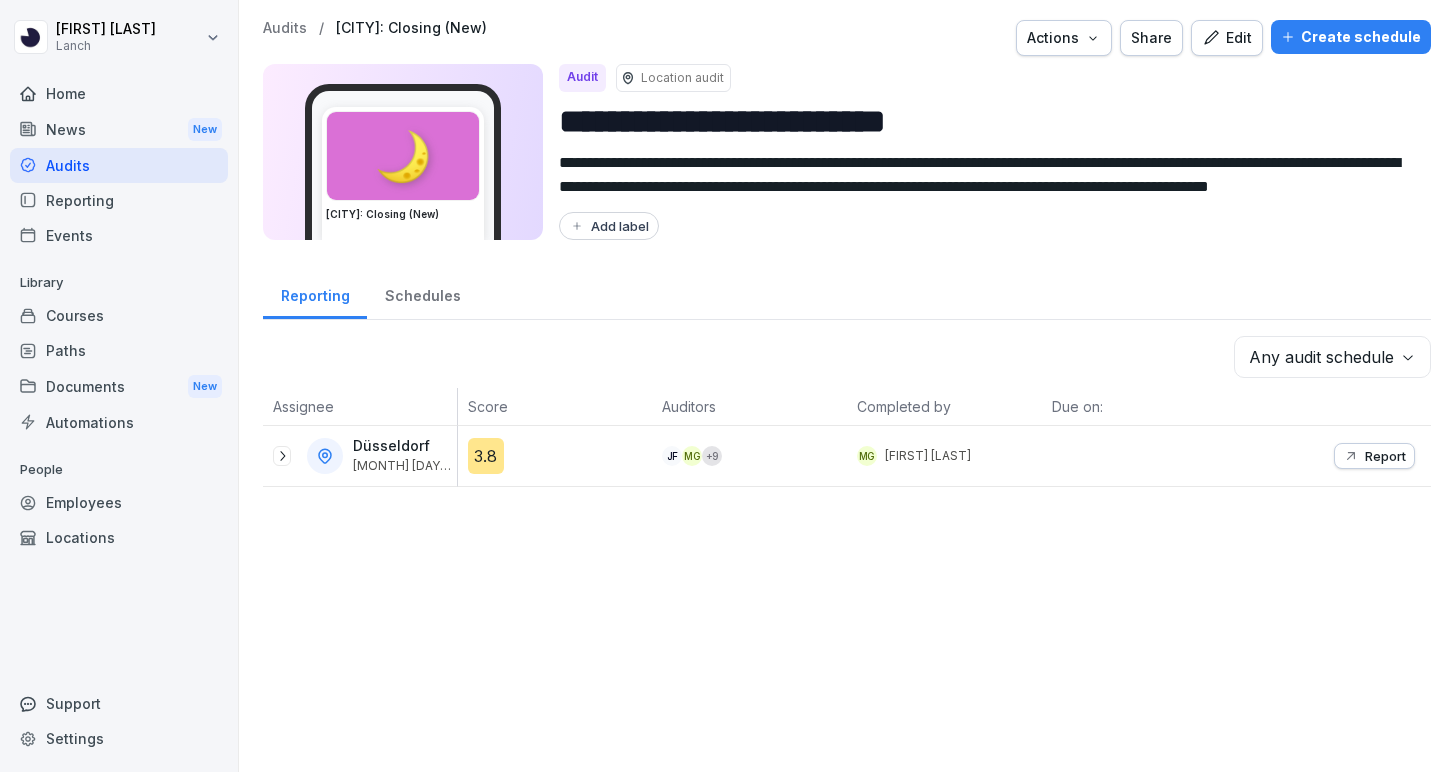 click on "Reporting" at bounding box center [119, 200] 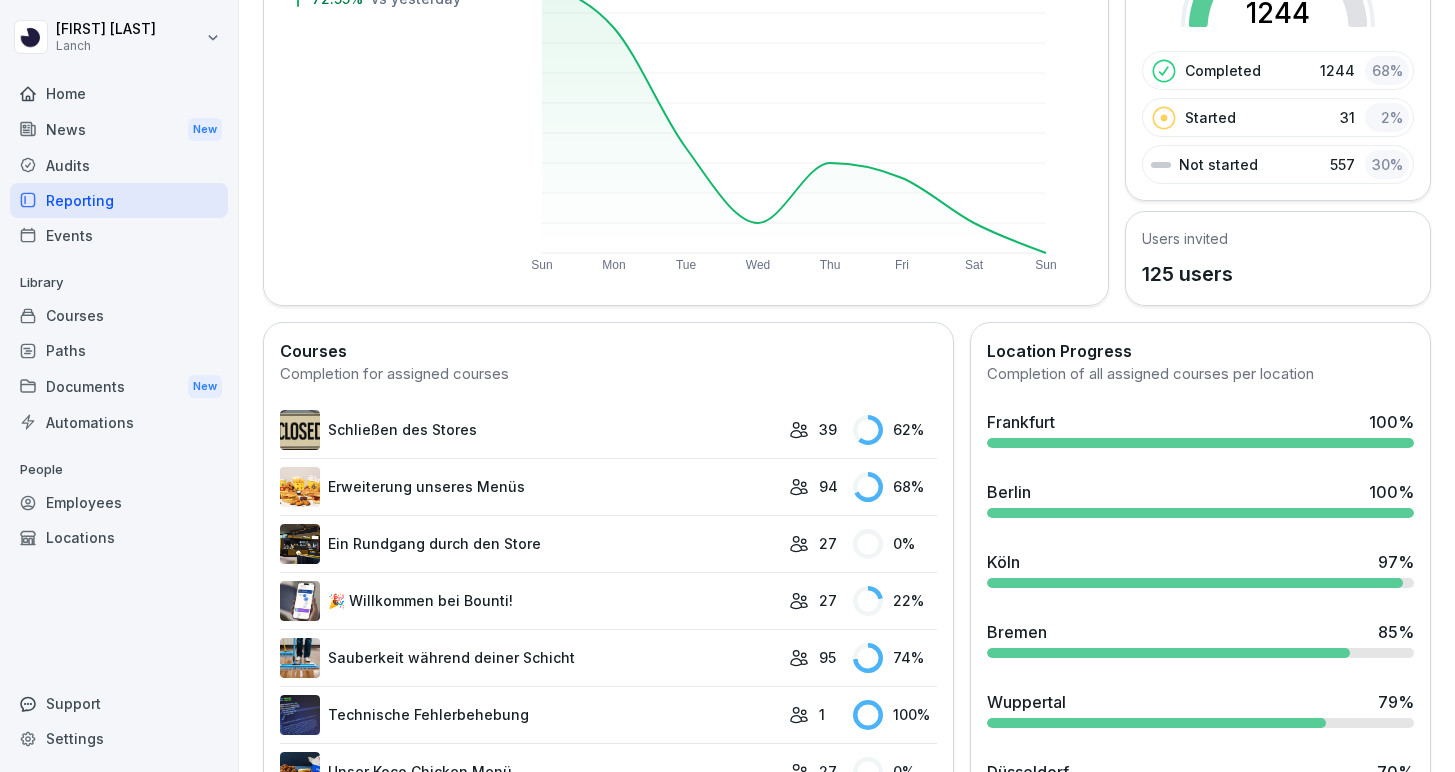 scroll, scrollTop: 0, scrollLeft: 0, axis: both 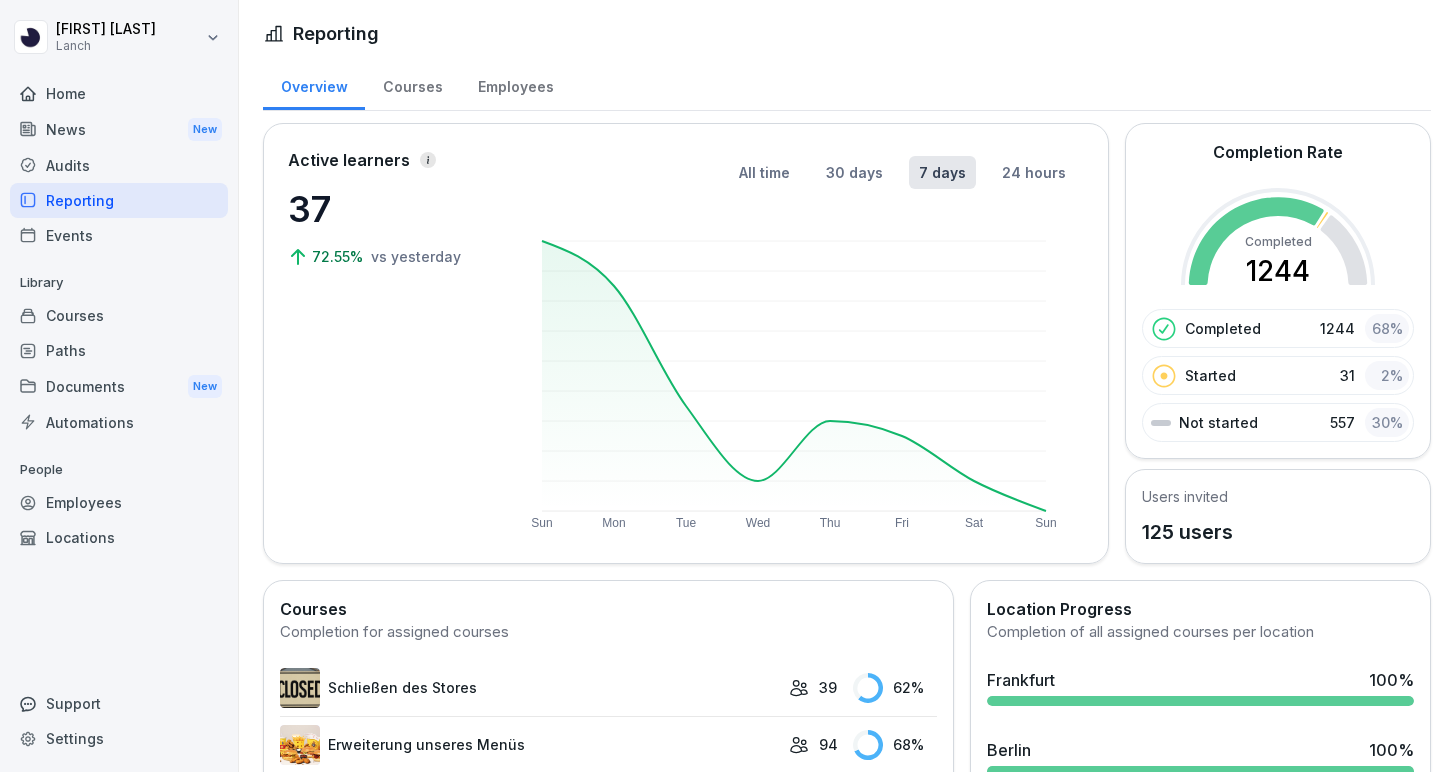 click on "Employees" at bounding box center (515, 84) 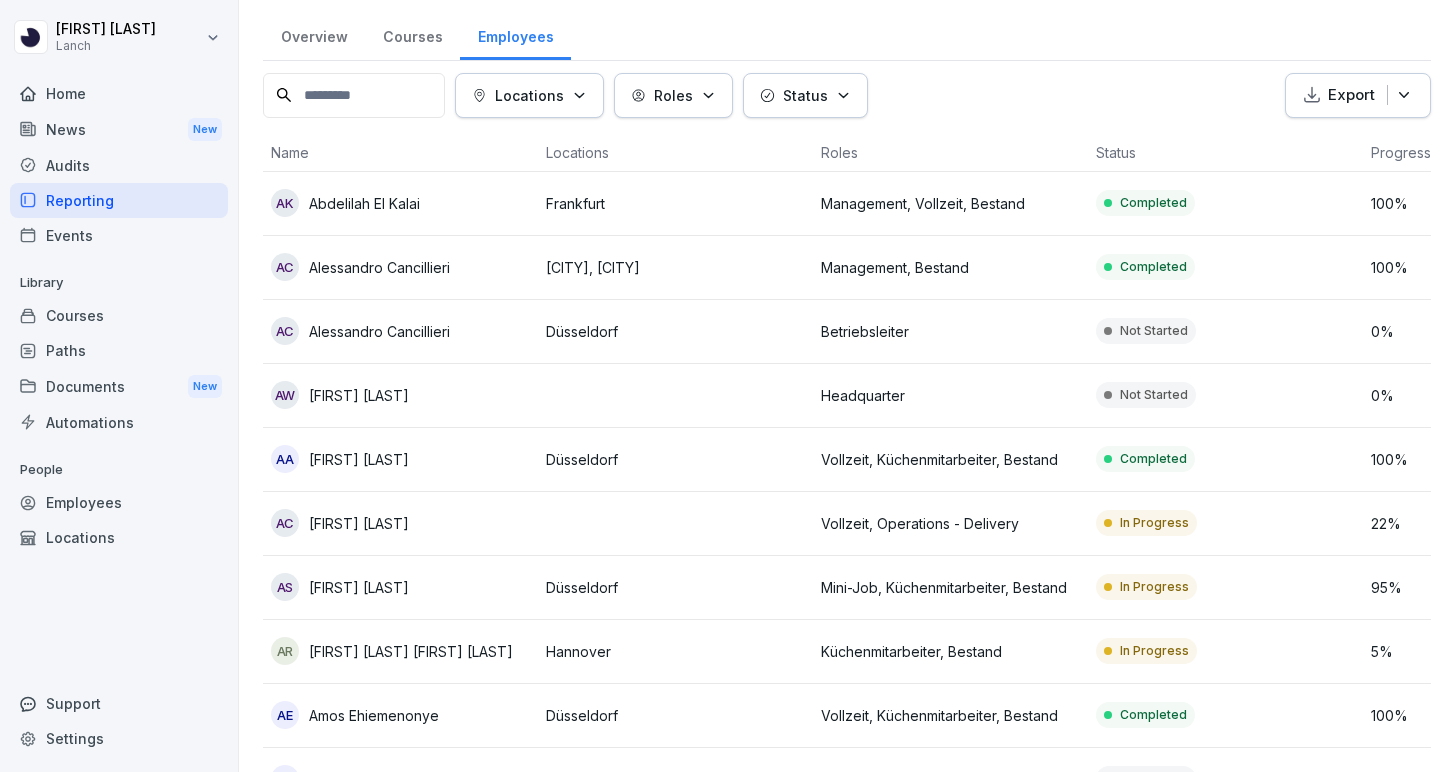 scroll, scrollTop: 0, scrollLeft: 0, axis: both 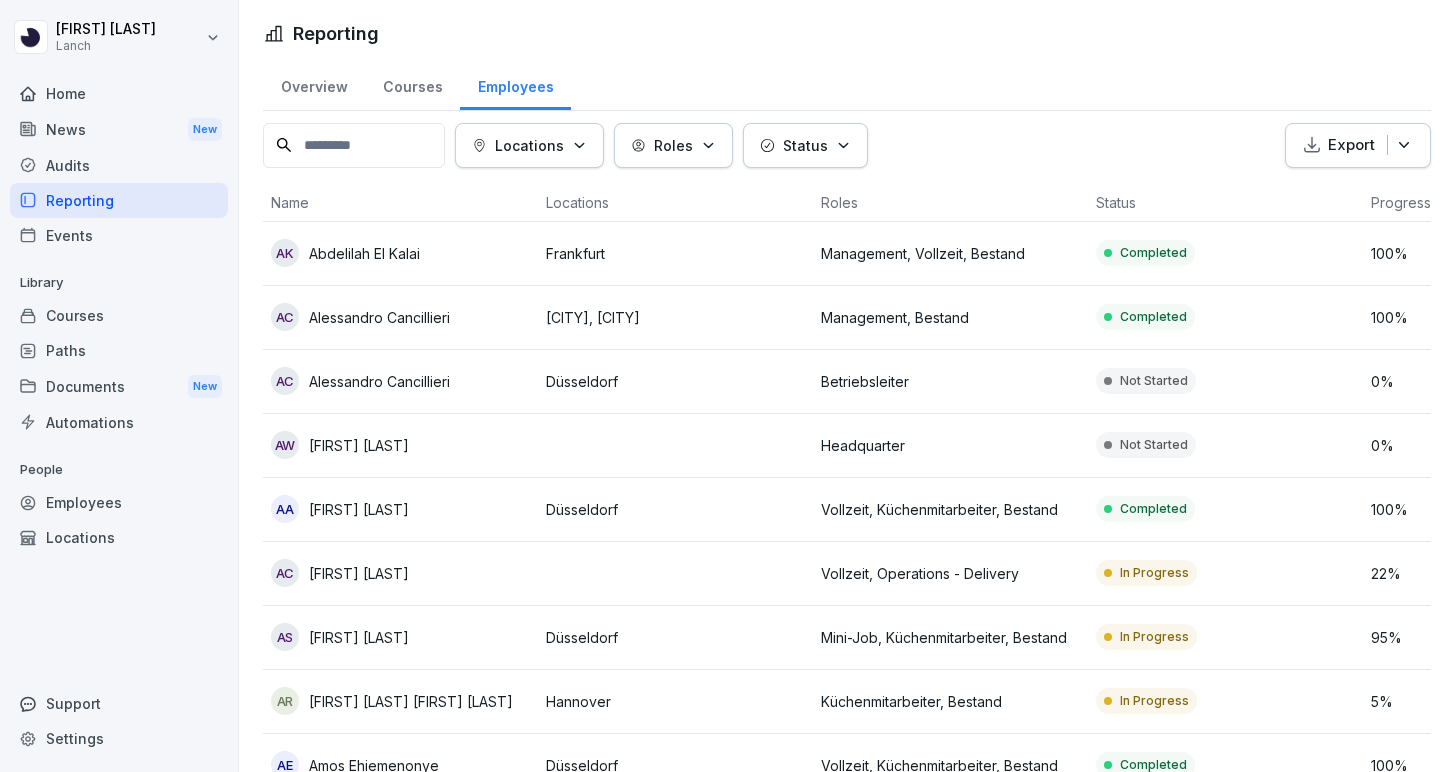 click on "Locations" at bounding box center [529, 145] 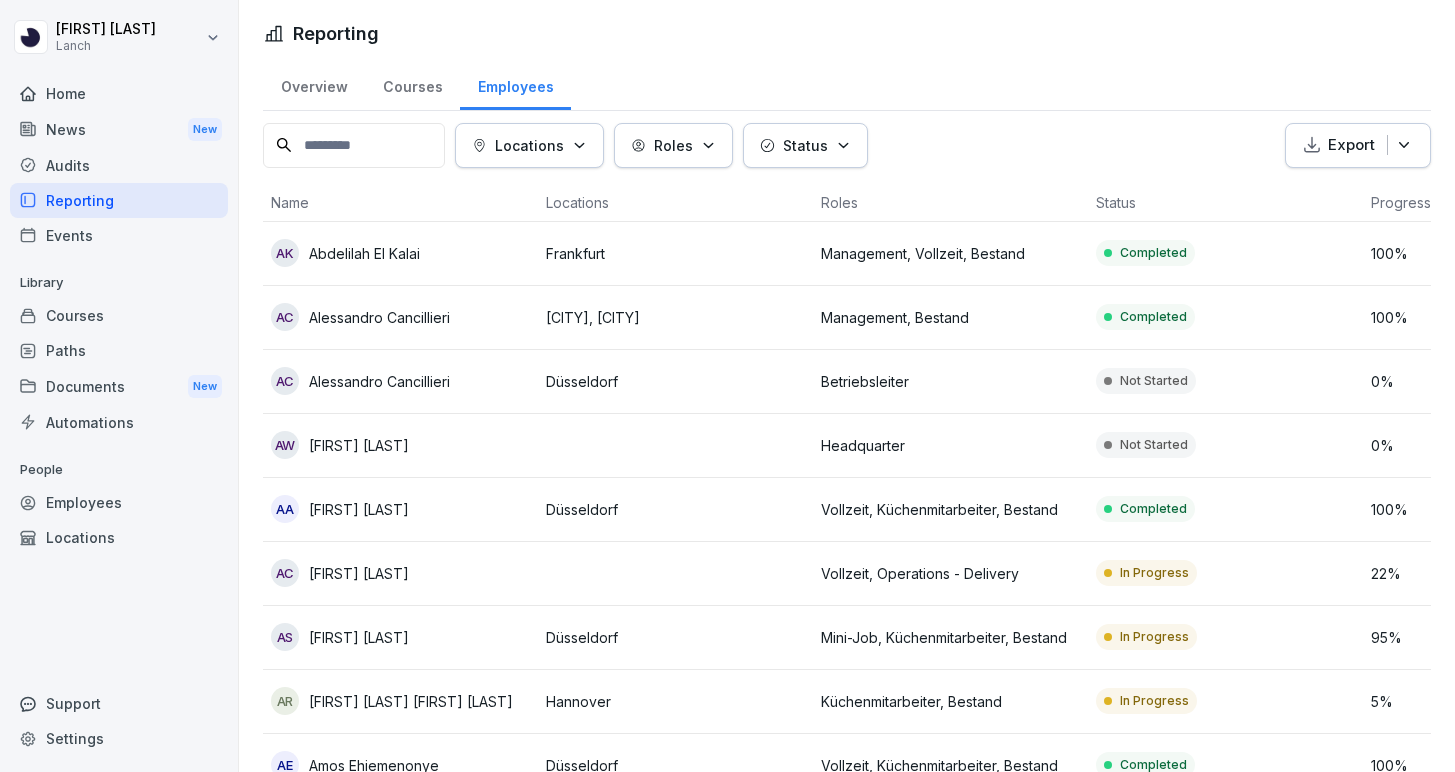 click on "[FIRST] [FIRST] [LAST] Lanch Home News New Audits Reporting Events Library Courses Paths Documents New Automations People Employees Locations Support Settings Reporting Overview Courses Employees Locations Roles Status Export Name Locations Roles Status Progress AK [FIRST] [LAST] [CITY] Management, Vollzeit, Bestand Completed 100 % AC [FIRST] [LAST] [CITY] Management, Bestand Completed 100 % AC [FIRST] [LAST] [CITY] Betriebsleiter Not Started 0 % AW [FIRST] [LAST] Headquarter Not Started 0 % AA [FIRST] [LAST] [CITY] Vollzeit, Küchenmitarbeiter, Bestand Completed 100 % AC [FIRST] [LAST] Vollzeit, Operations - Delivery In Progress 22 % AS [FIRST] [LAST] [CITY] Mini-Job, Küchenmitarbeiter, Bestand In Progress 95 % AR [FIRST] [LAST] [FIRST] [LAST] [CITY] Küchenmitarbeiter, Bestand In Progress 5 % AE [FIRST] [LAST] [CITY] Vollzeit, Küchenmitarbeiter, Bestand Completed 100 % AI [FIRST] [LAST] Headquarter Not Started 0 % AH [FIRST] [LAST] [CITY] Management 16" at bounding box center [727, 386] 